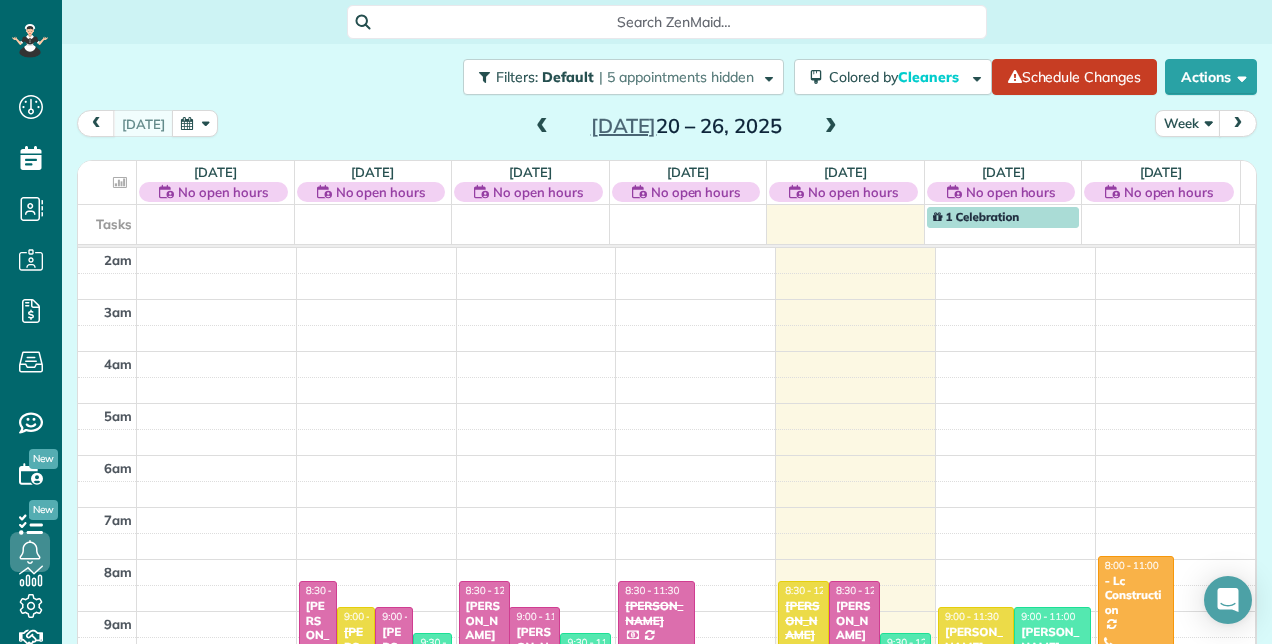 scroll, scrollTop: 0, scrollLeft: 0, axis: both 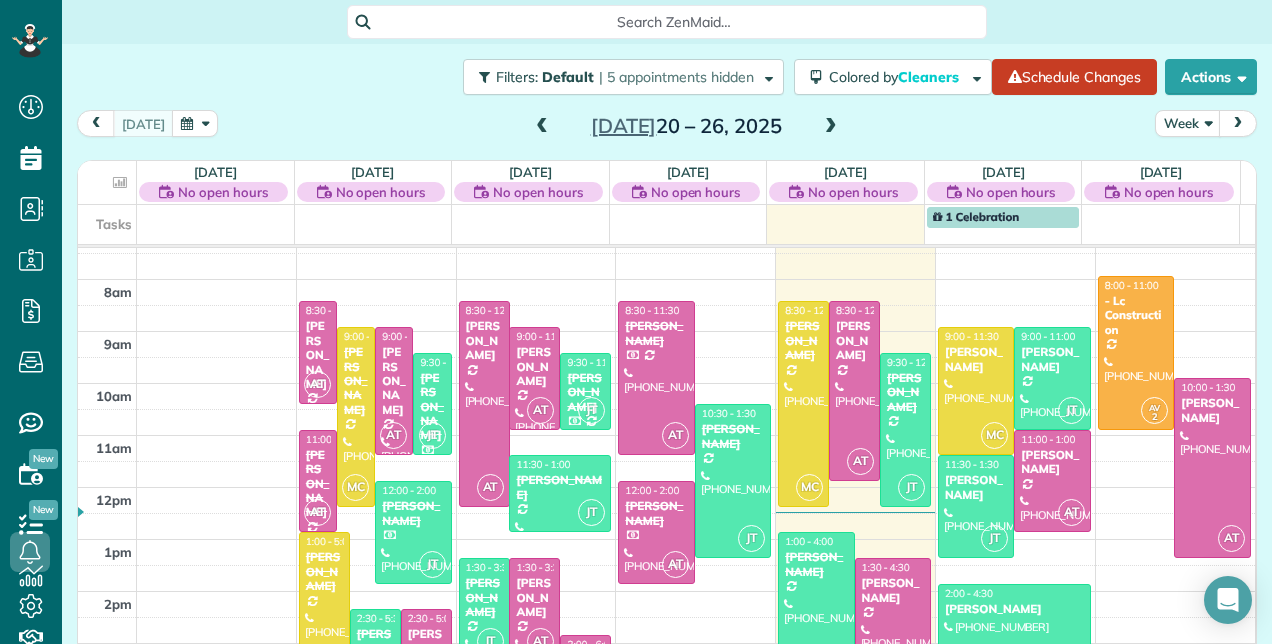 click at bounding box center (831, 127) 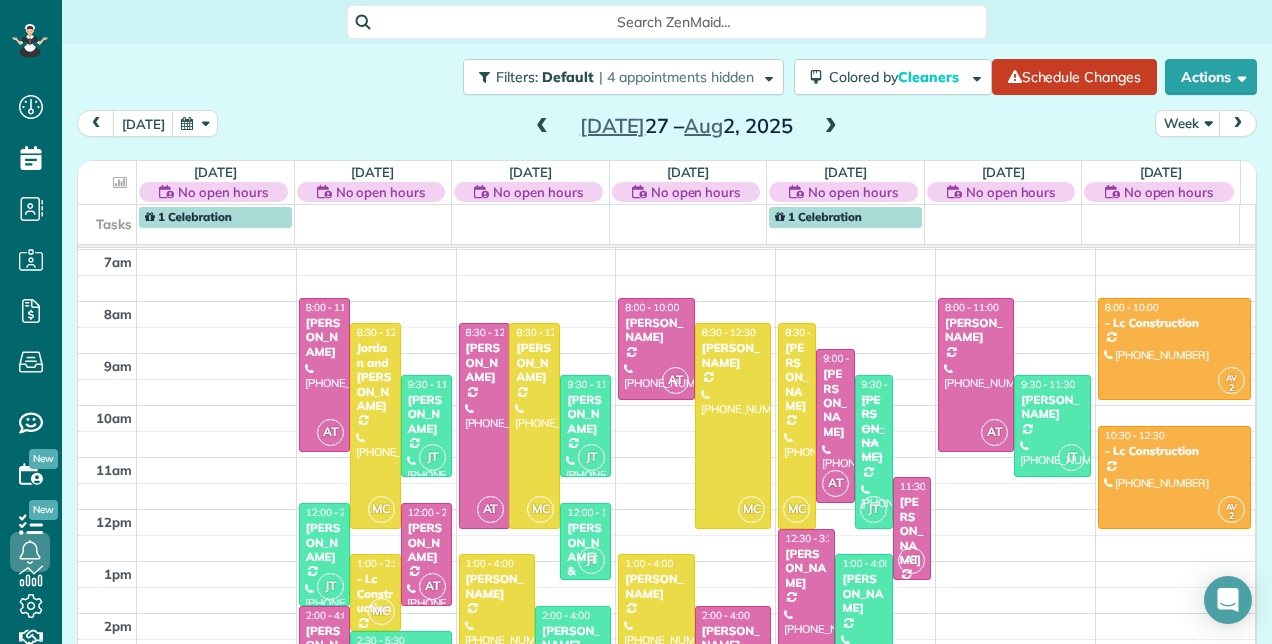 click at bounding box center [542, 127] 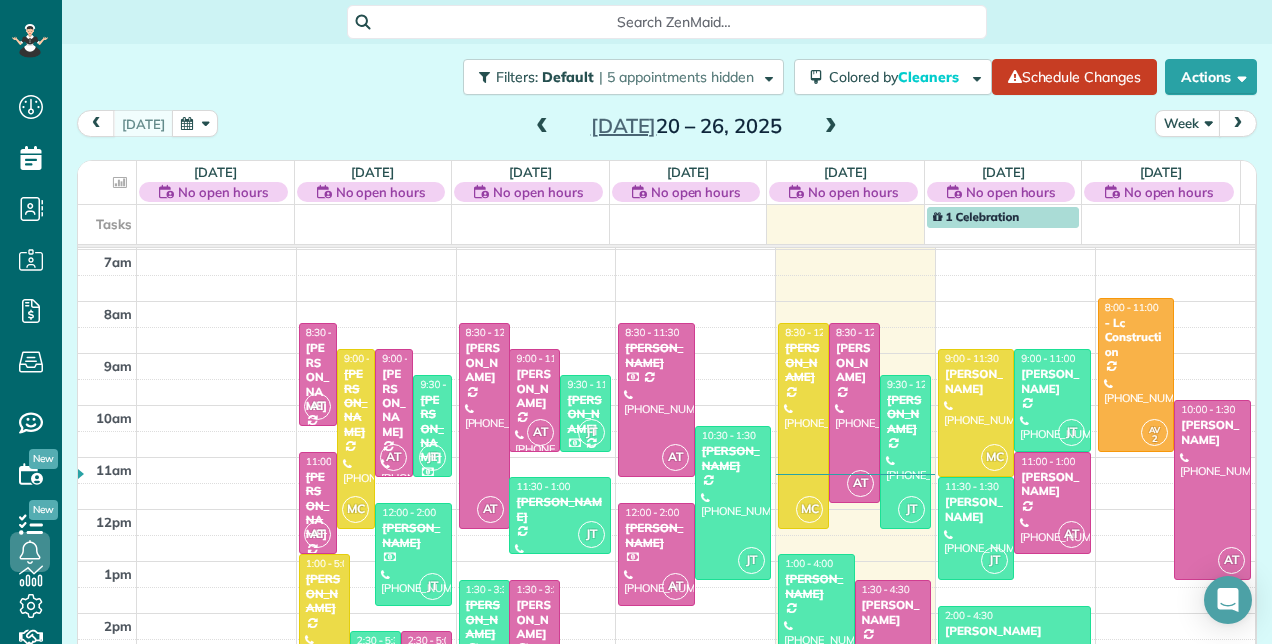 click at bounding box center (831, 127) 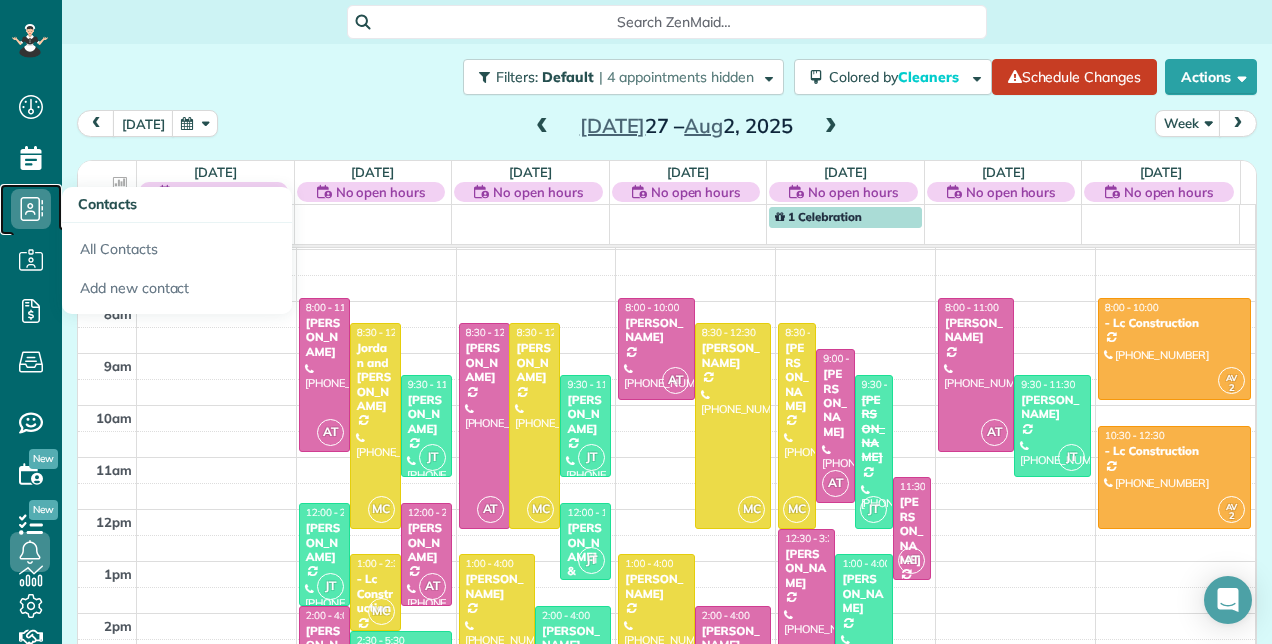 click 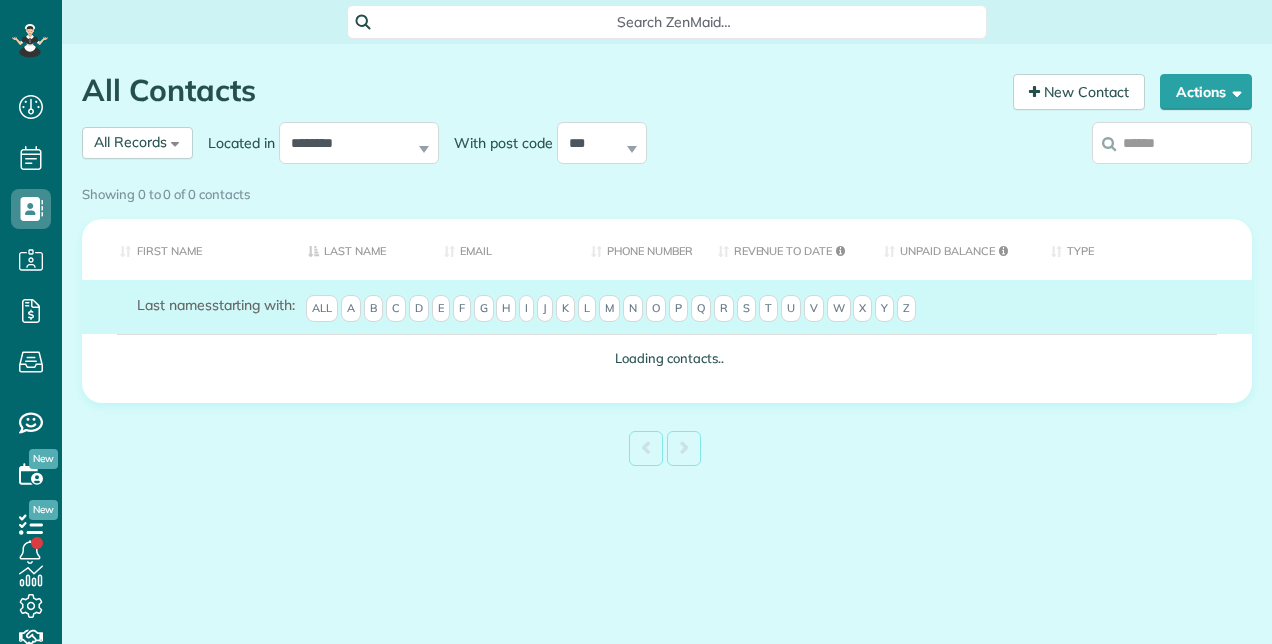 scroll, scrollTop: 0, scrollLeft: 0, axis: both 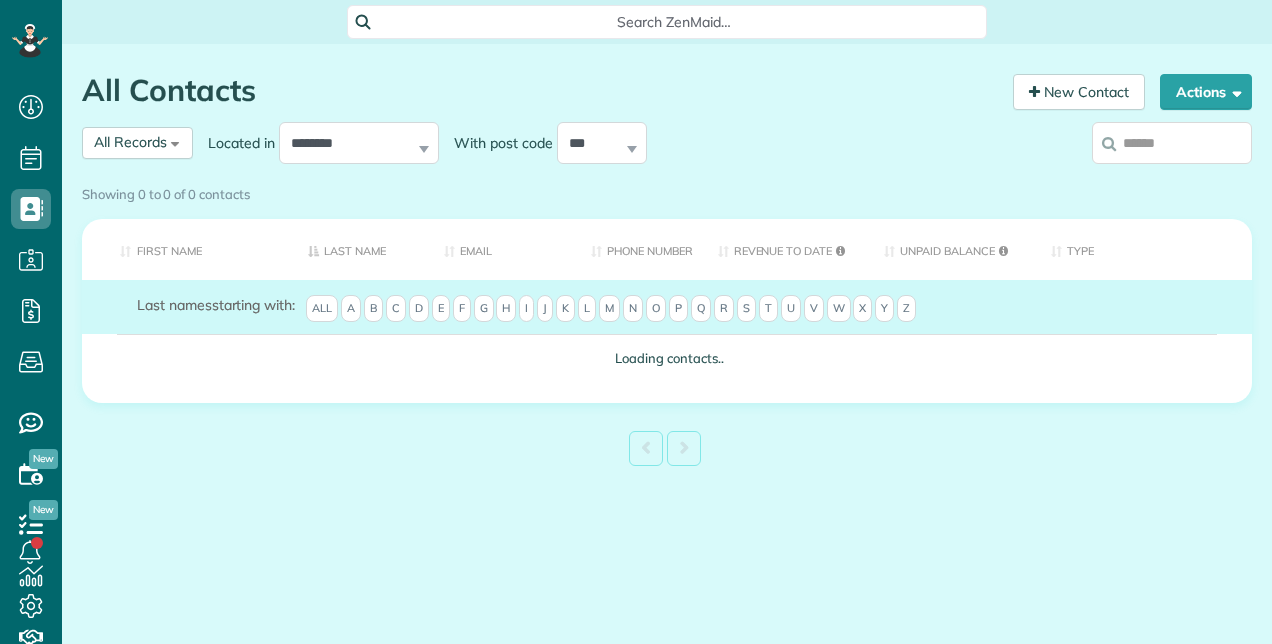 click on "E" at bounding box center [441, 309] 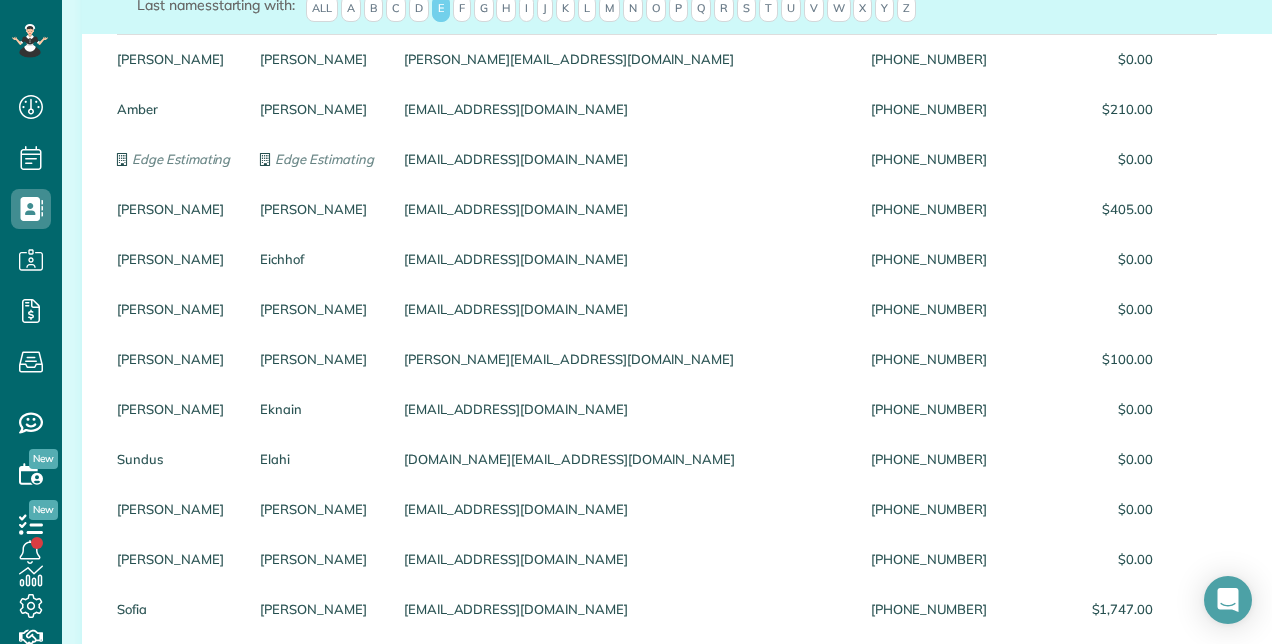 scroll, scrollTop: 0, scrollLeft: 0, axis: both 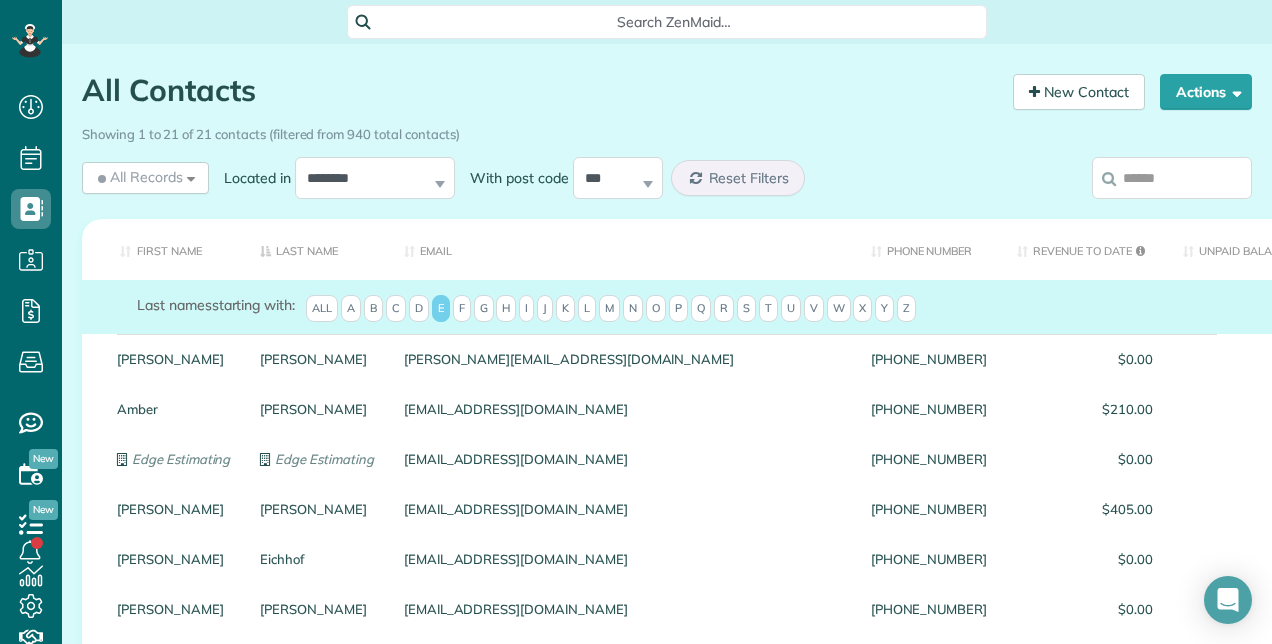 click on "F" at bounding box center (462, 309) 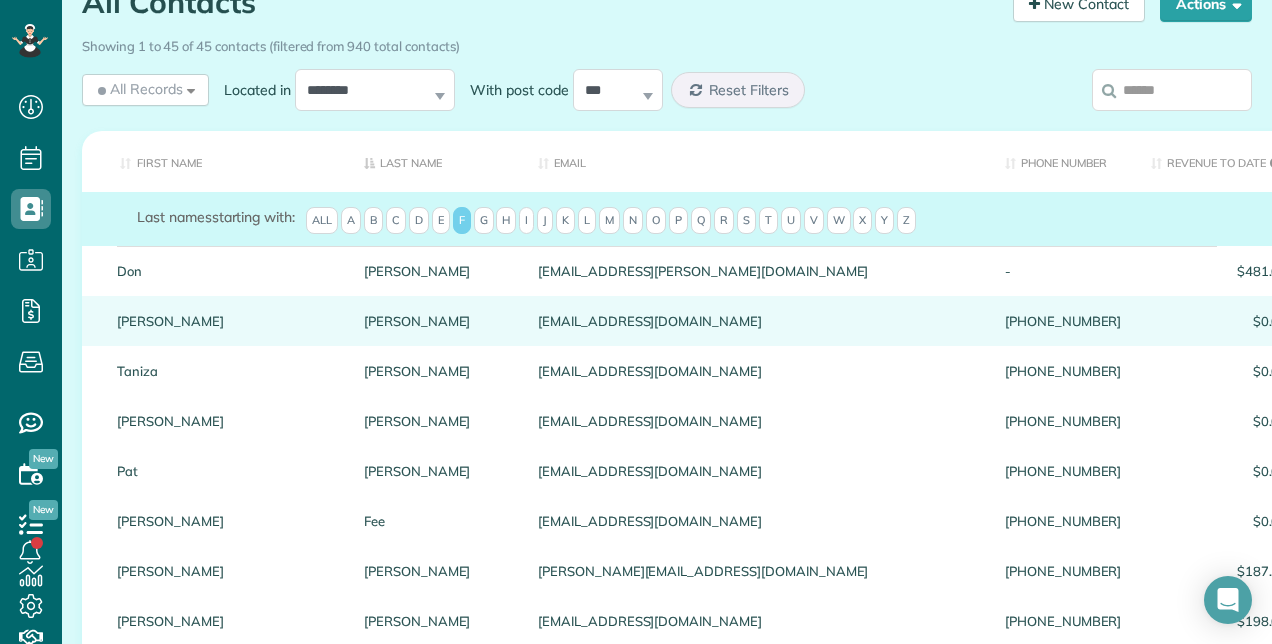 scroll, scrollTop: 200, scrollLeft: 0, axis: vertical 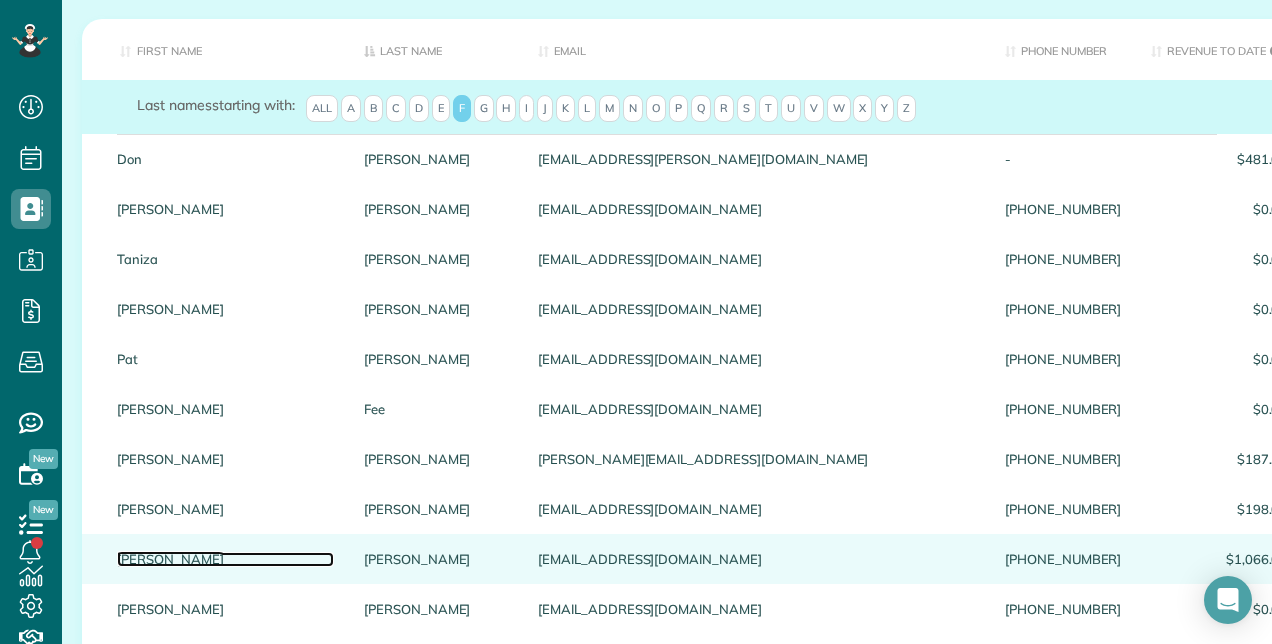 click on "Ellen" at bounding box center [225, 559] 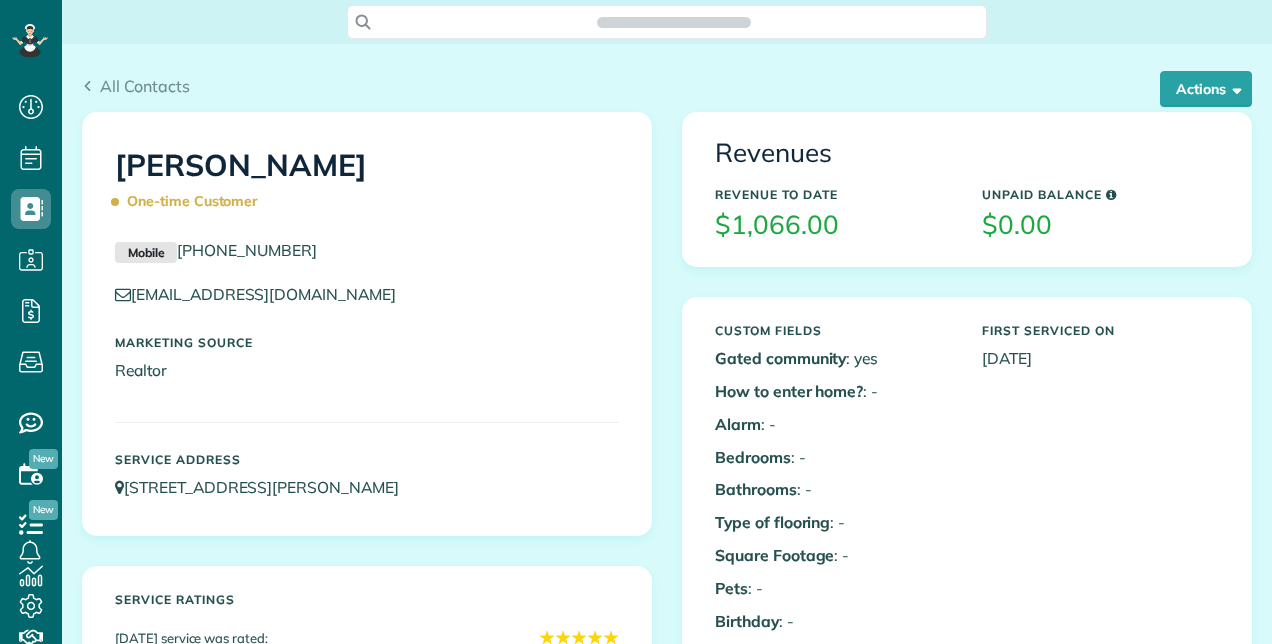 scroll, scrollTop: 0, scrollLeft: 0, axis: both 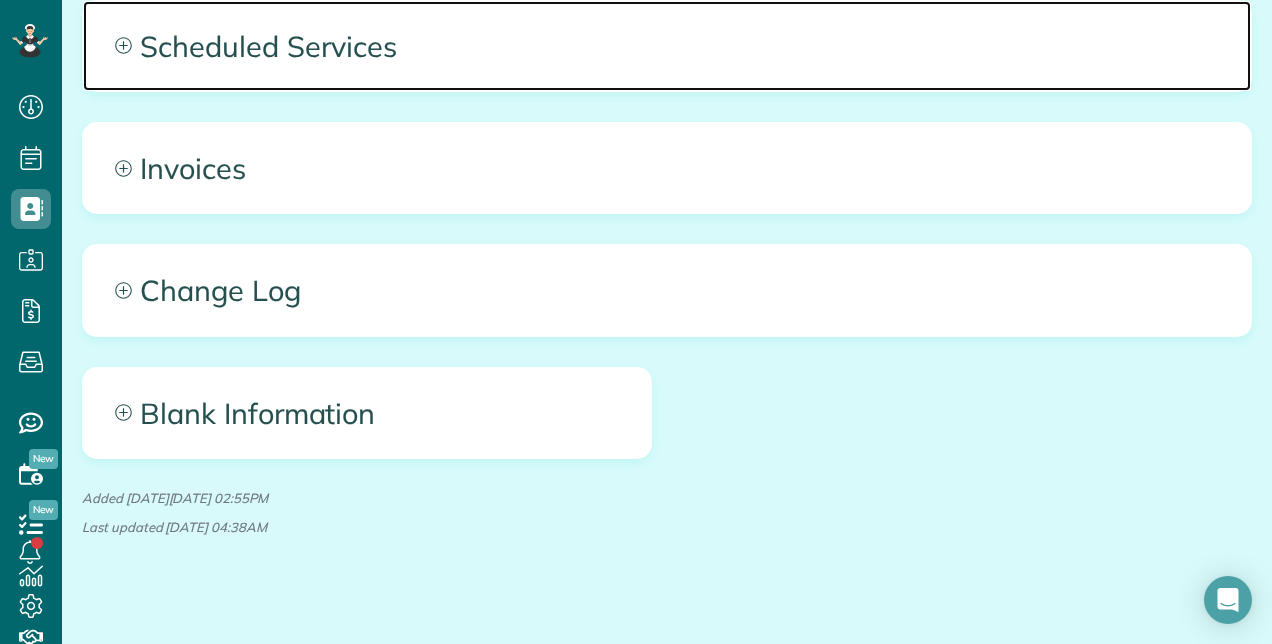 click on "Scheduled Services" at bounding box center (667, 46) 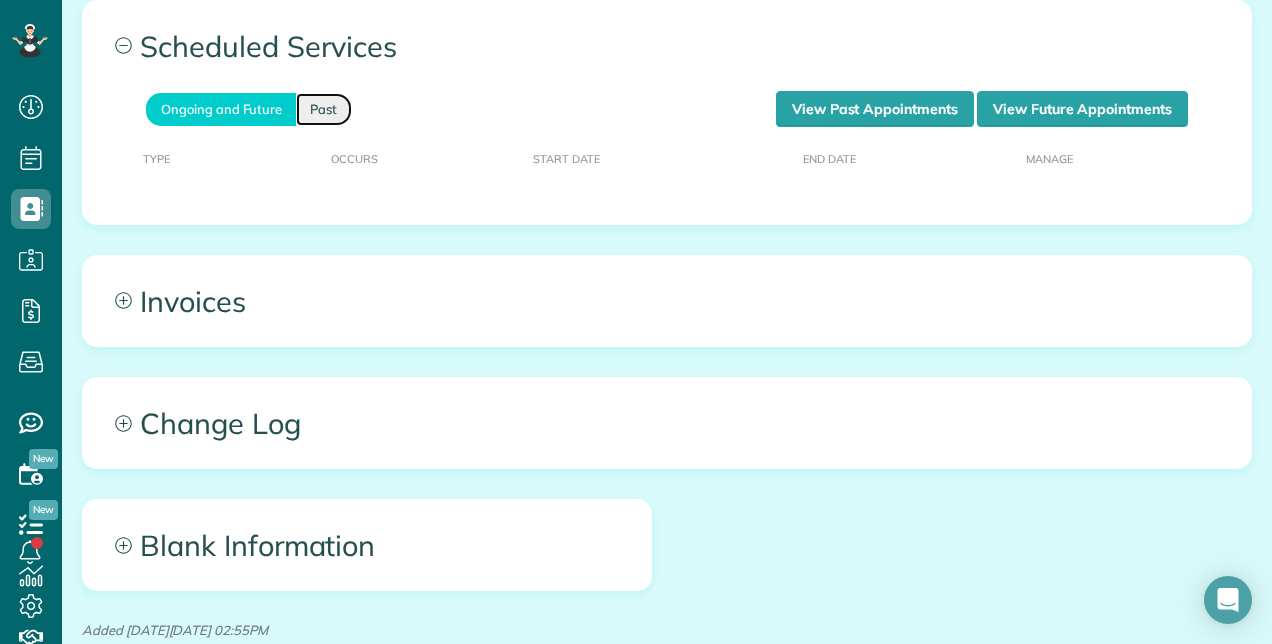 click on "Past" at bounding box center [324, 109] 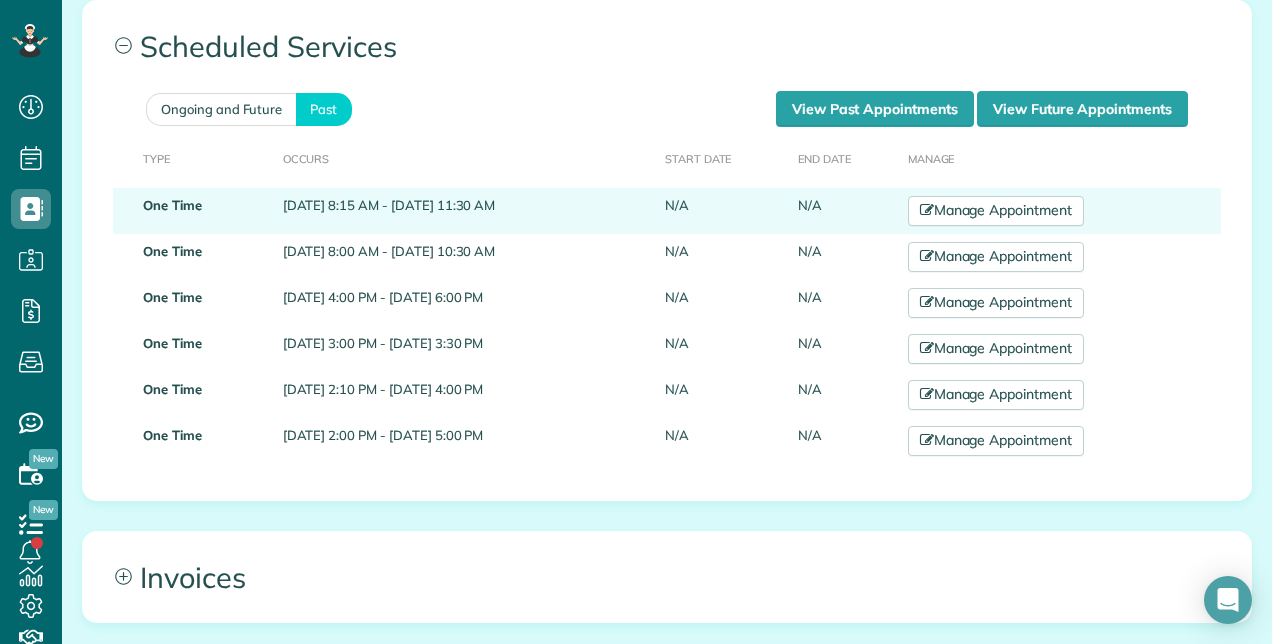 click on "June 20, 2025  8:15 AM - June 20, 2025 11:30 AM" at bounding box center (466, 211) 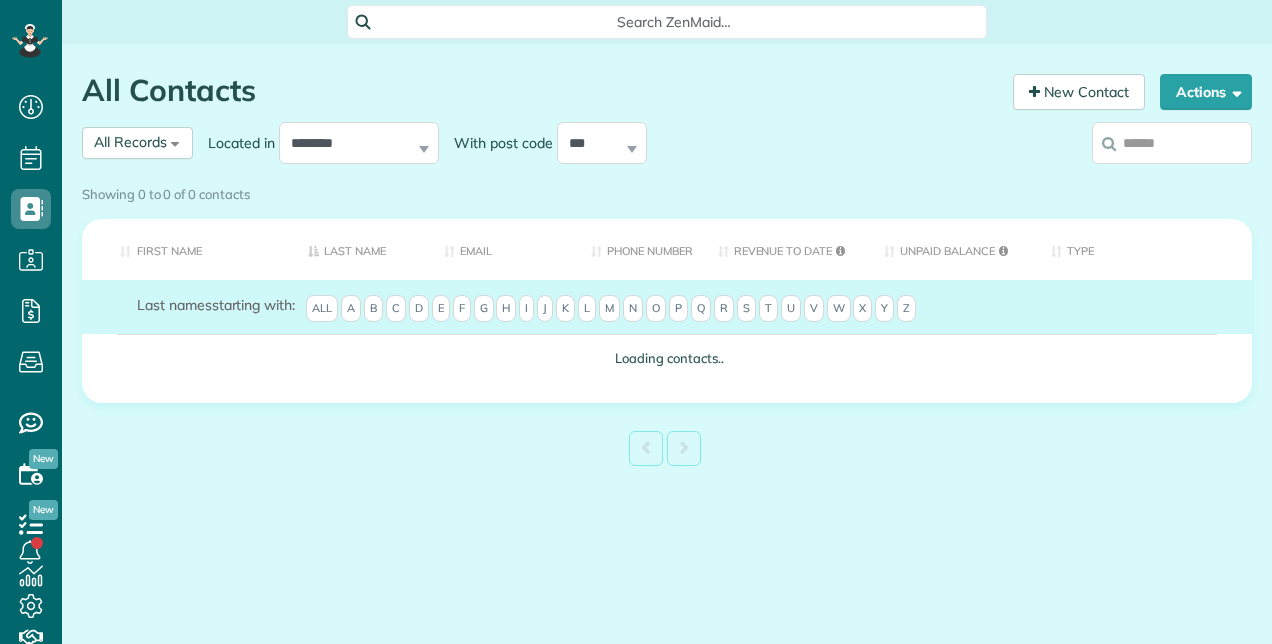 scroll, scrollTop: 0, scrollLeft: 0, axis: both 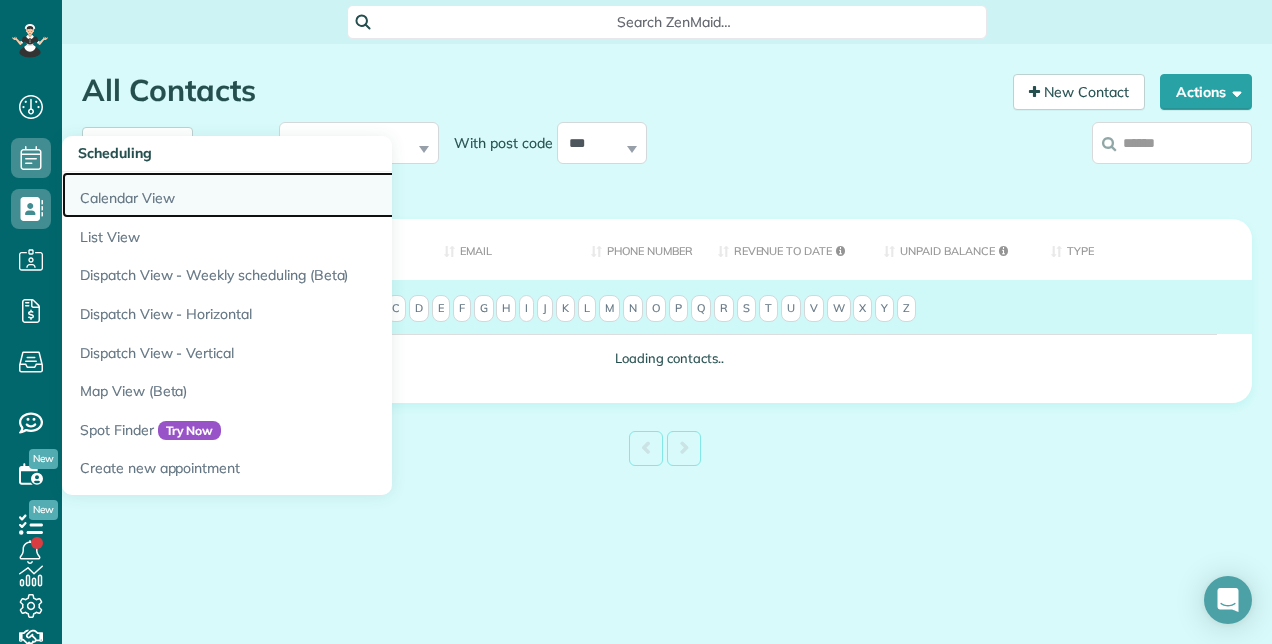 click on "Calendar View" at bounding box center (312, 195) 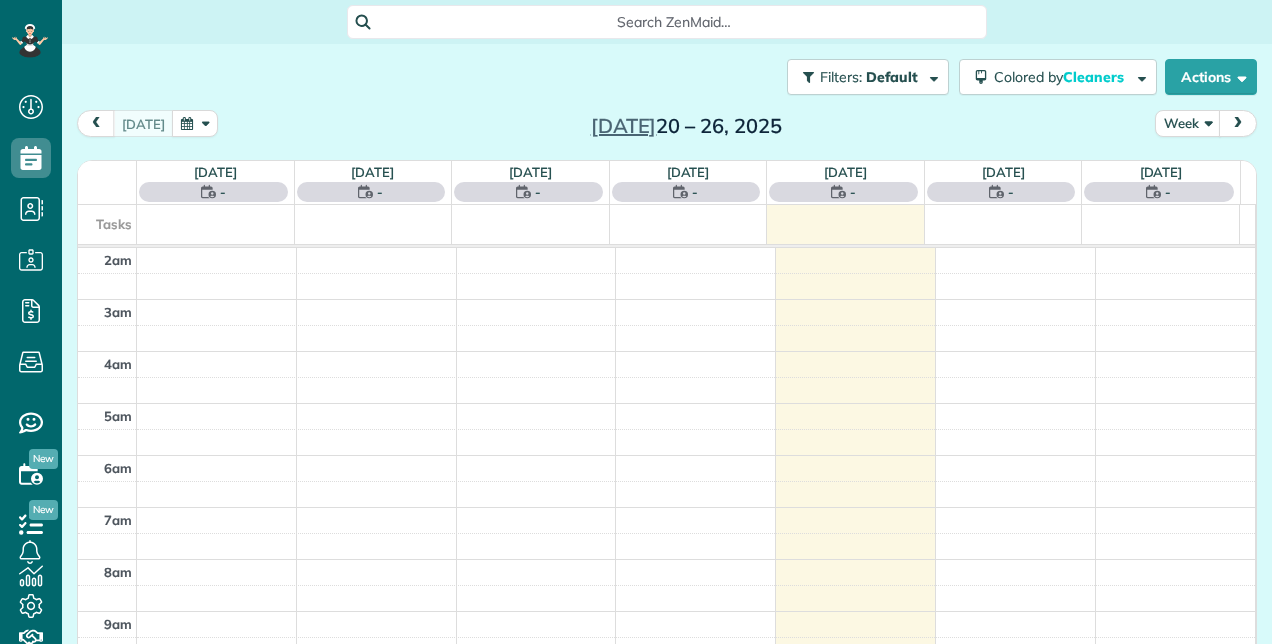 scroll, scrollTop: 0, scrollLeft: 0, axis: both 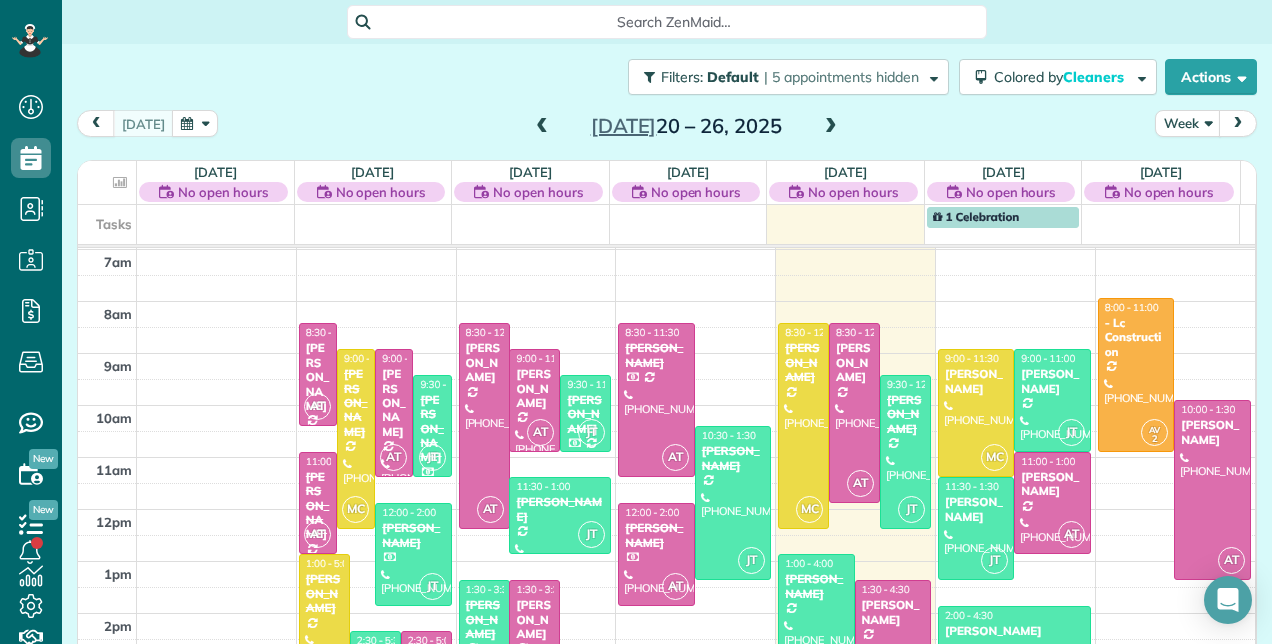 click at bounding box center (542, 127) 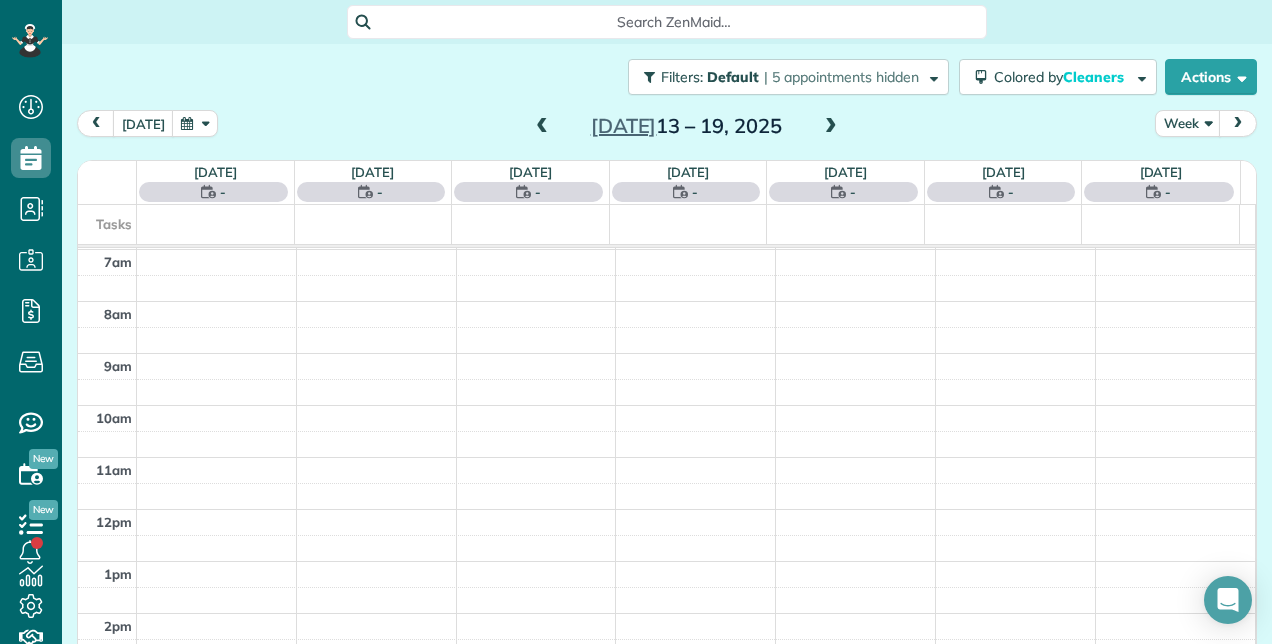 click at bounding box center (542, 127) 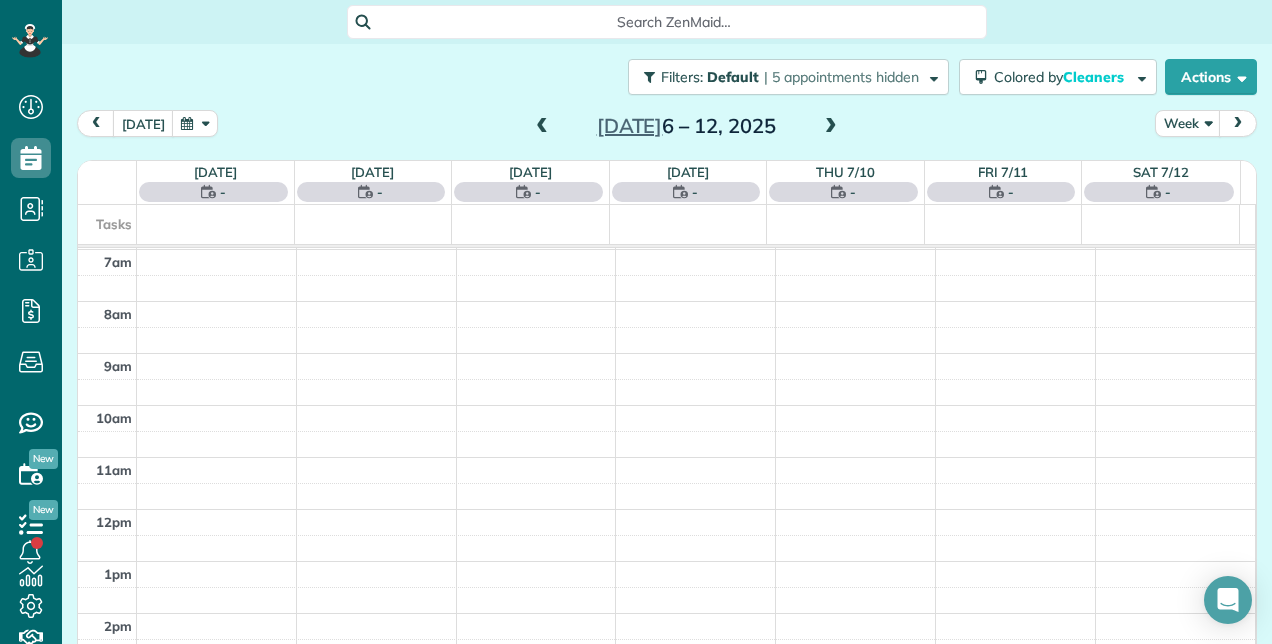 click at bounding box center [542, 127] 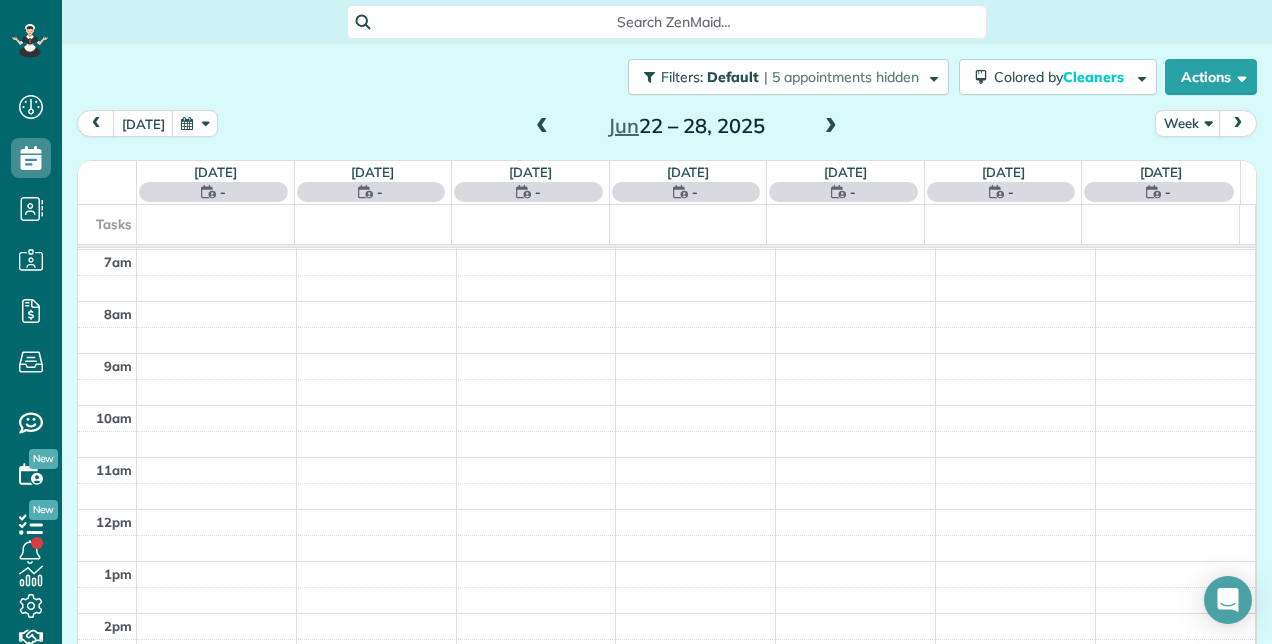 click at bounding box center (542, 127) 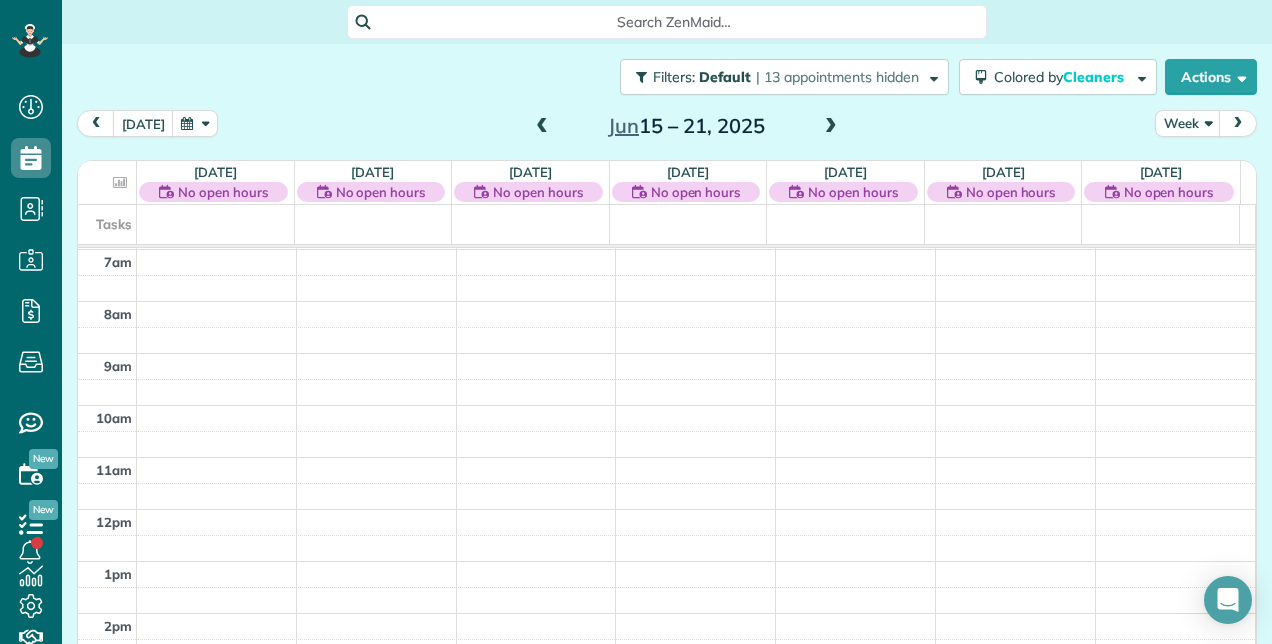 click on "today   Week Jun  15 – 21, 2025" at bounding box center (667, 128) 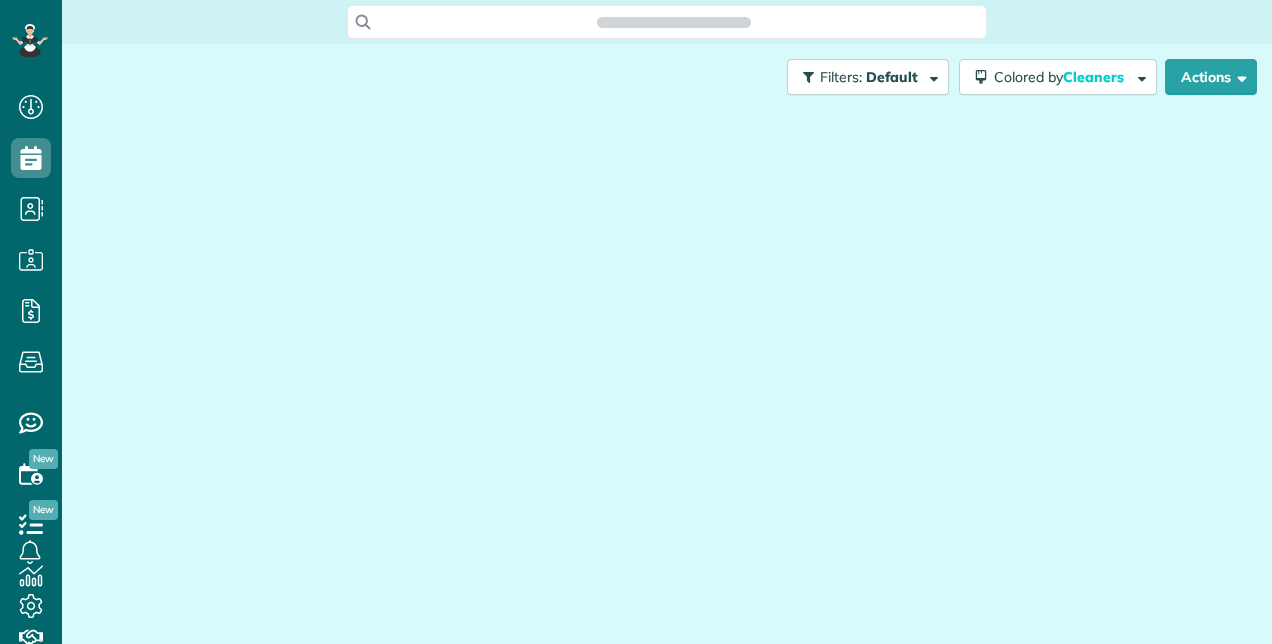 scroll, scrollTop: 0, scrollLeft: 0, axis: both 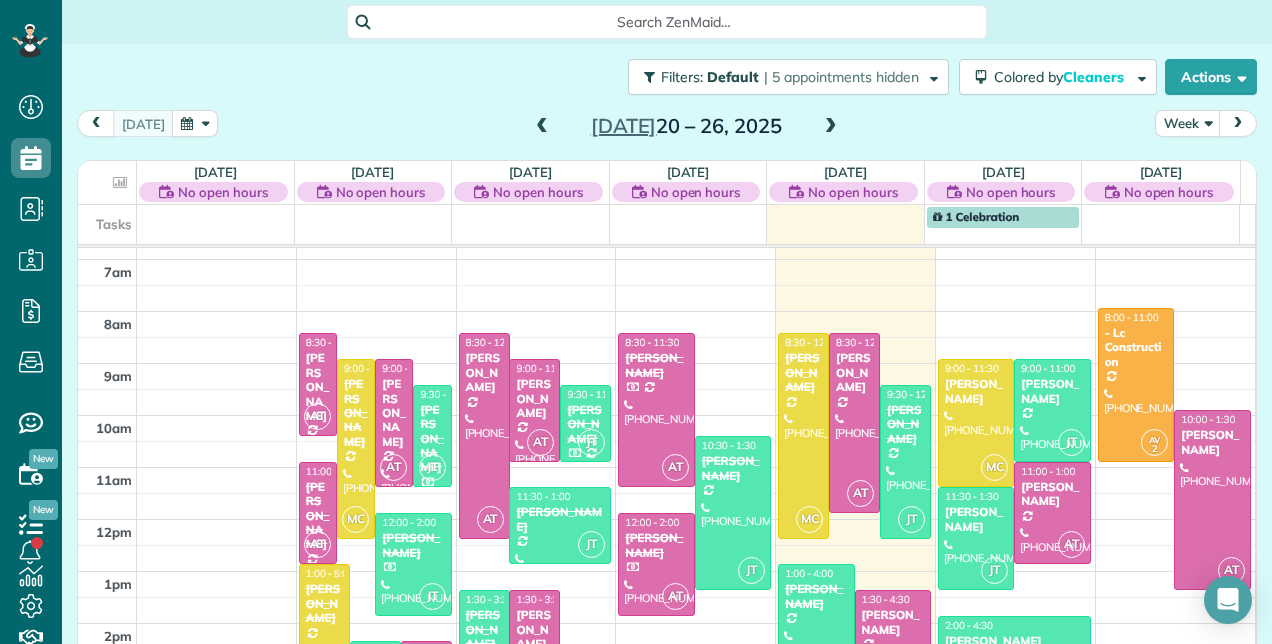click at bounding box center (542, 127) 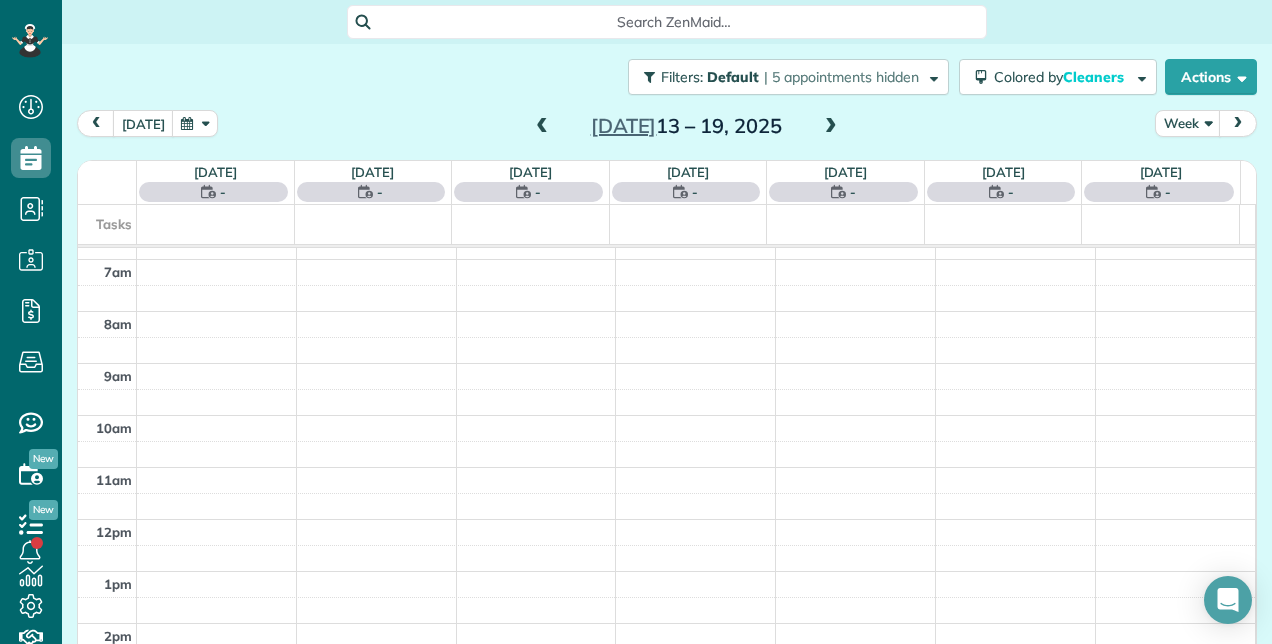 scroll, scrollTop: 258, scrollLeft: 0, axis: vertical 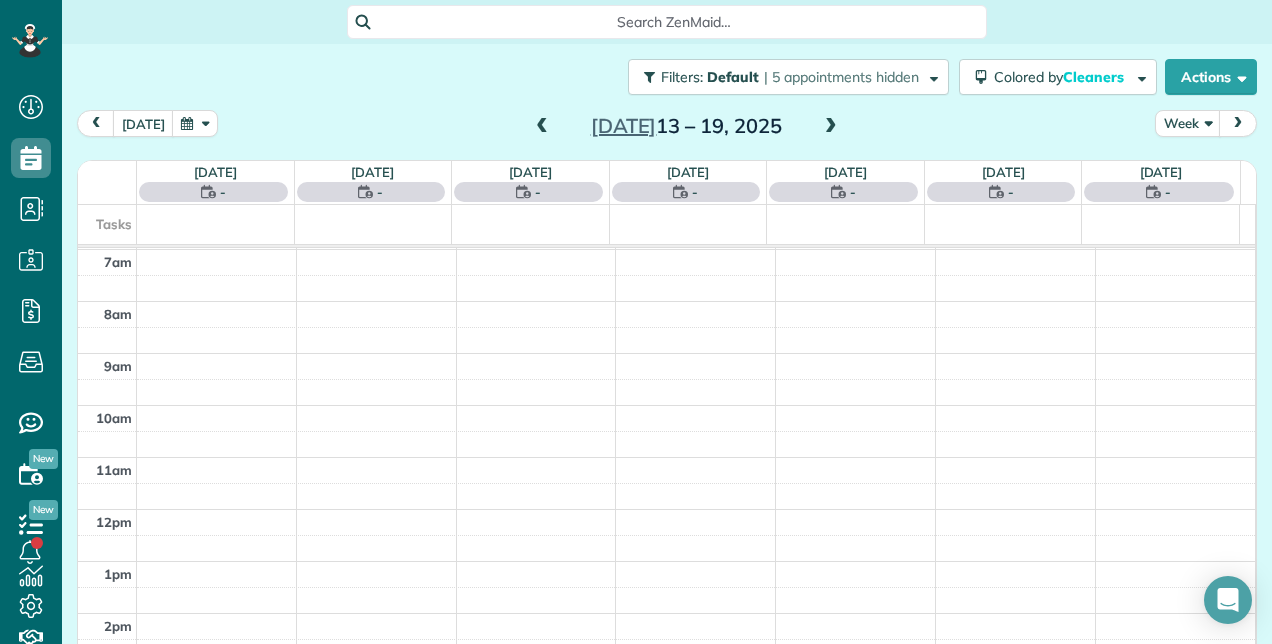click at bounding box center (542, 127) 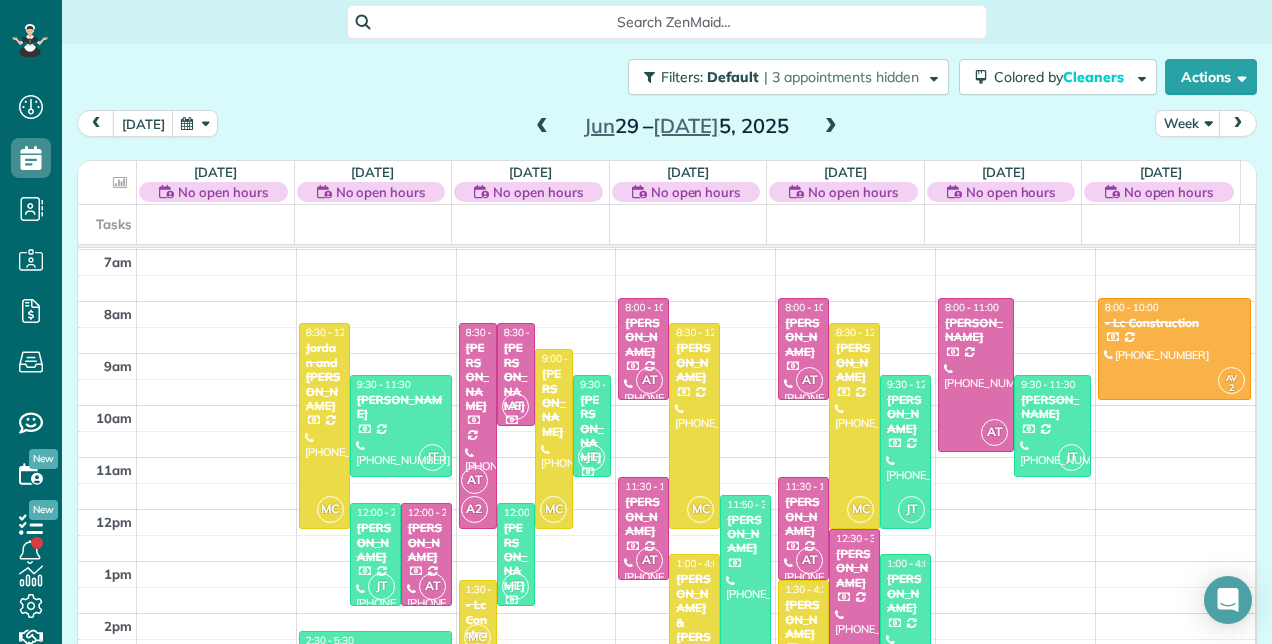 click at bounding box center (542, 127) 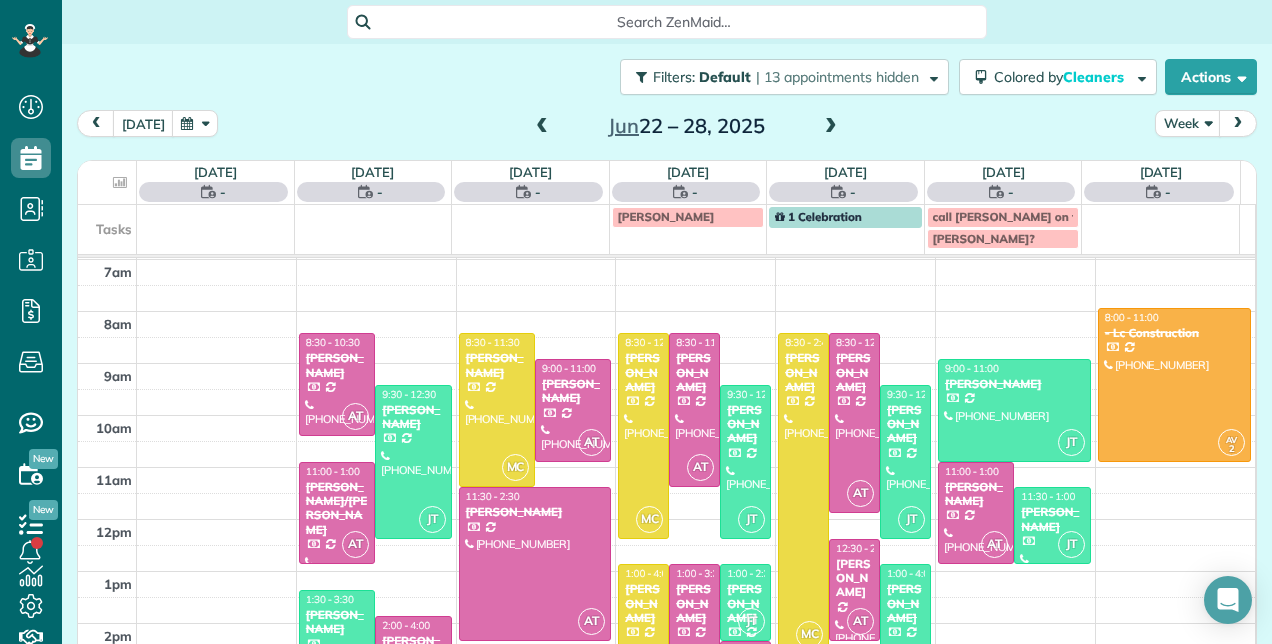 click at bounding box center (542, 127) 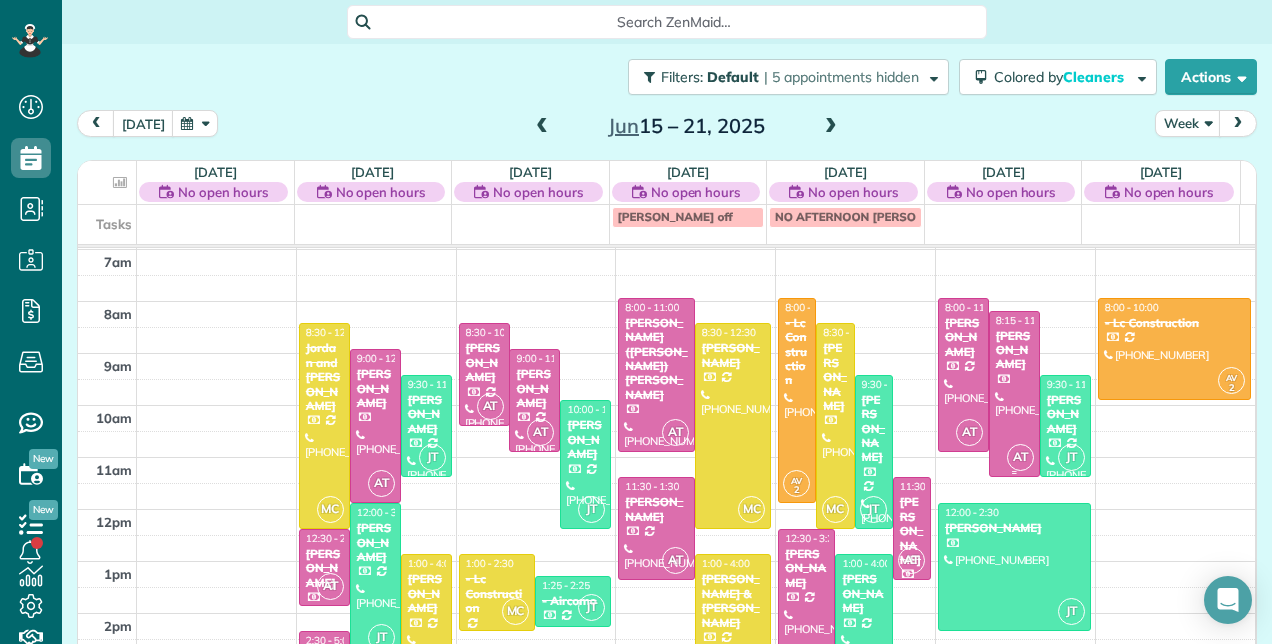 click at bounding box center (1014, 394) 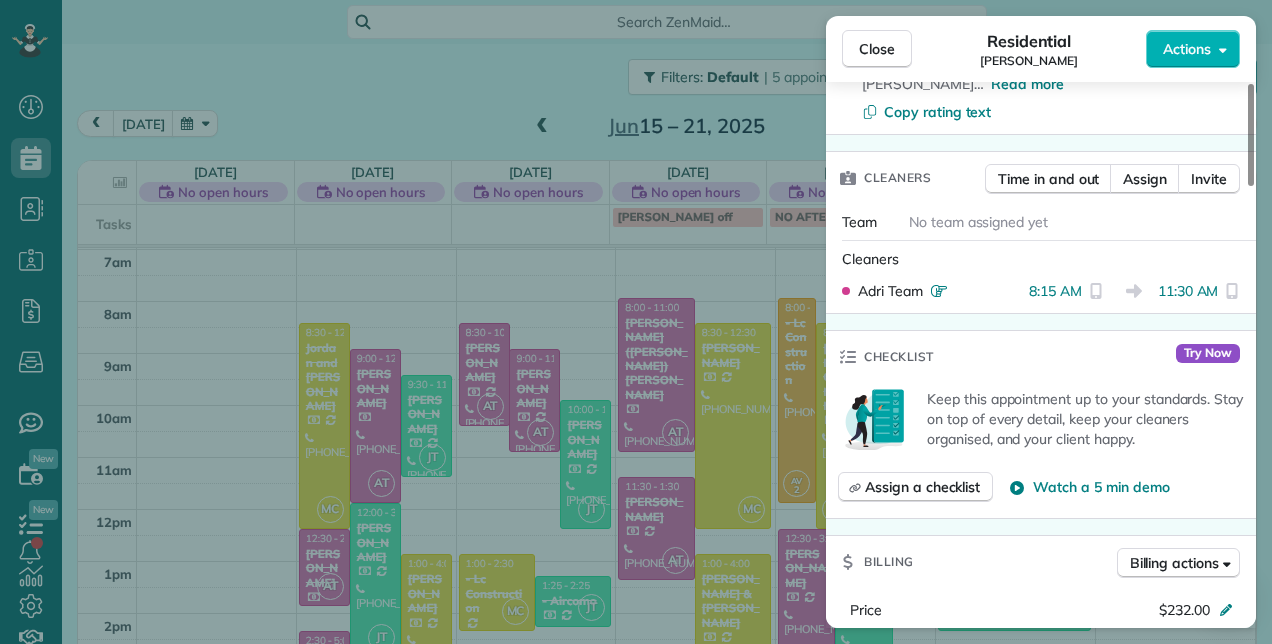 scroll, scrollTop: 600, scrollLeft: 0, axis: vertical 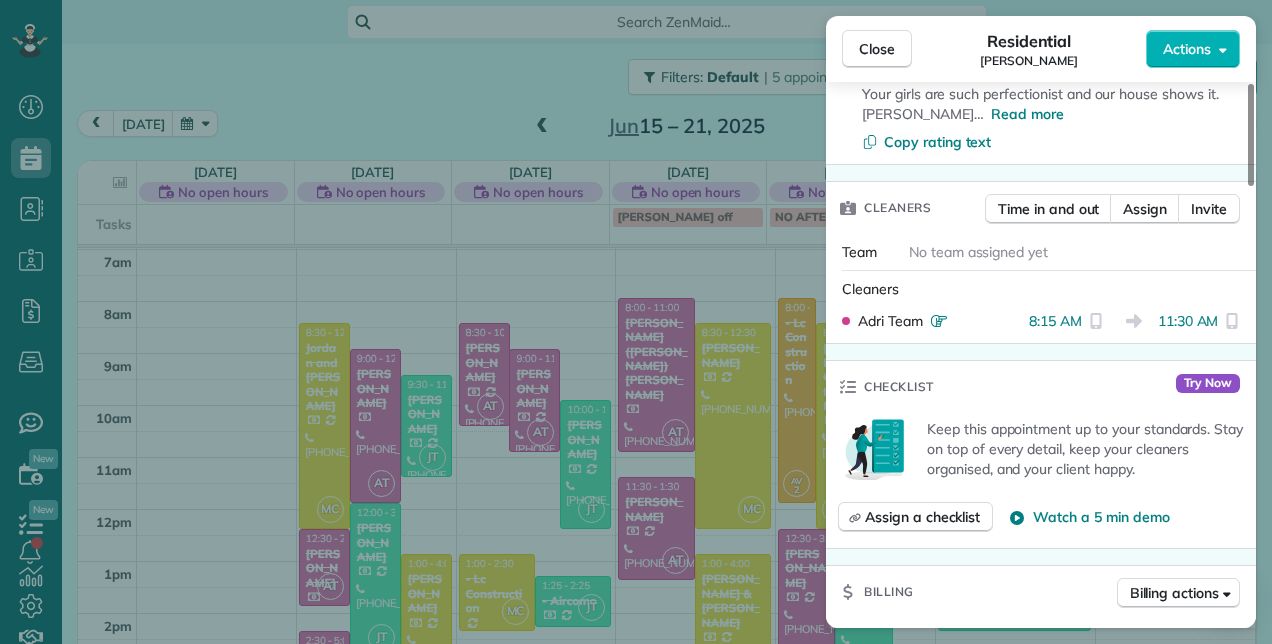 click on "Close Residential Ellen Fenn Actions This appointment is linked to  Payroll ID #350 .   If you make changes to this appointment make sure the payroll reflects the new information. Status Completed Ellen Fenn · Open profile Mobile (561) 252-6823 Copy louiejay5@gmail.com Copy View Details Residential Friday, June 20, 2025 8:15 AM 11:30 AM 3 hours and 15 minutes One time 10726 Boca Woods Lane Boca Raton FL 33428 Service was rated: ★ ★ ★ ★ ★ {{score}} out of 5 stars 5 weeks ago Your girls are such perfectionist and our house shows it.
Julie … Read more Copy rating text Cleaners Time in and out Assign Invite Team No team assigned yet Cleaners Adri Team   8:15 AM 11:30 AM Checklist Try Now Keep this appointment up to your standards. Stay on top of every detail, keep your cleaners organised, and your client happy. Assign a checklist Watch a 5 min demo Billing Billing actions Price $232.00 Overcharge $0.00 Discount $0.00 Coupon discount - Primary tax - Secondary tax - Total appointment price $232.00 No 0" at bounding box center [636, 322] 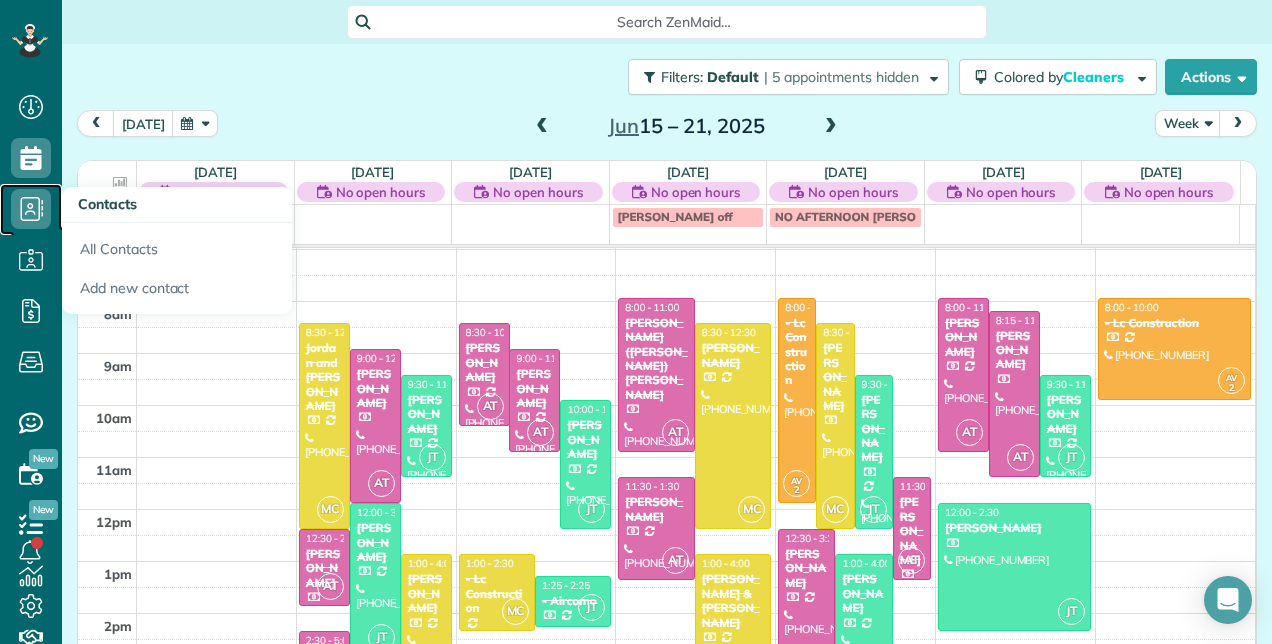 click 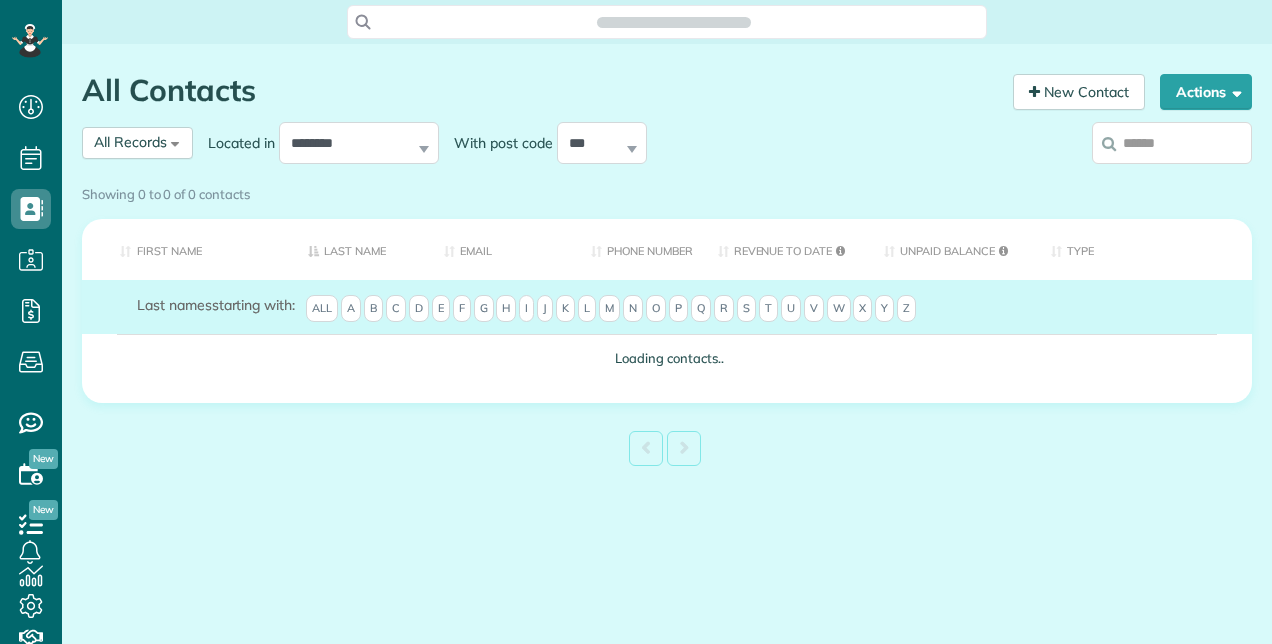 scroll, scrollTop: 0, scrollLeft: 0, axis: both 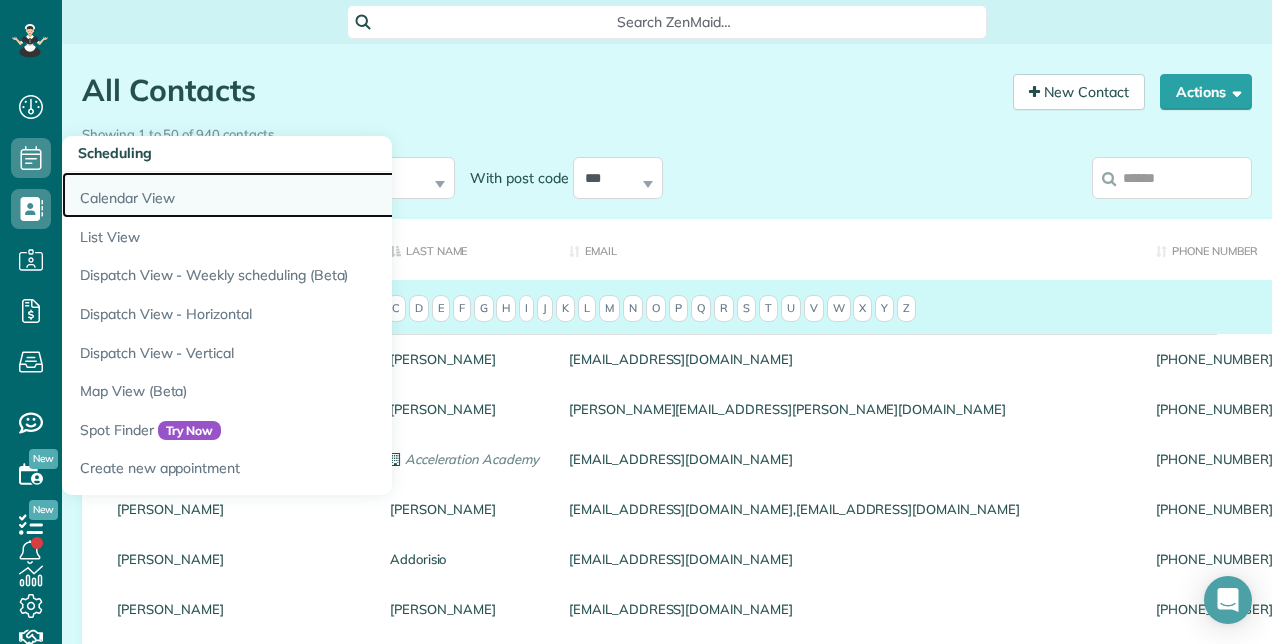 click on "Calendar View" at bounding box center (312, 195) 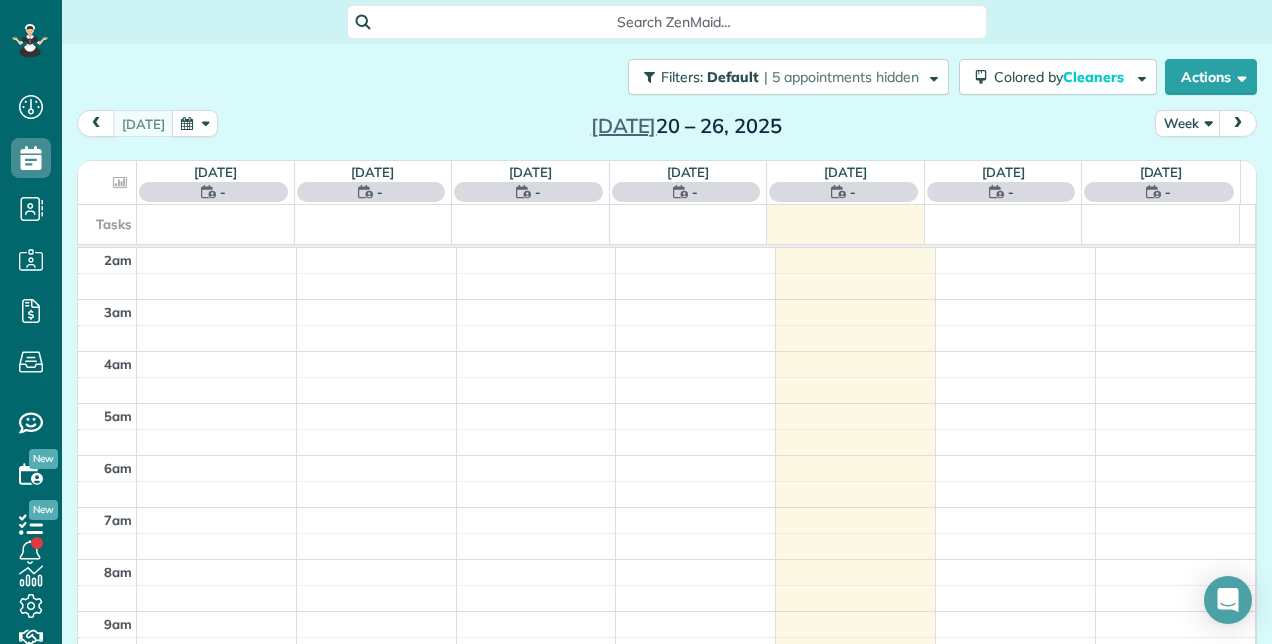 scroll, scrollTop: 0, scrollLeft: 0, axis: both 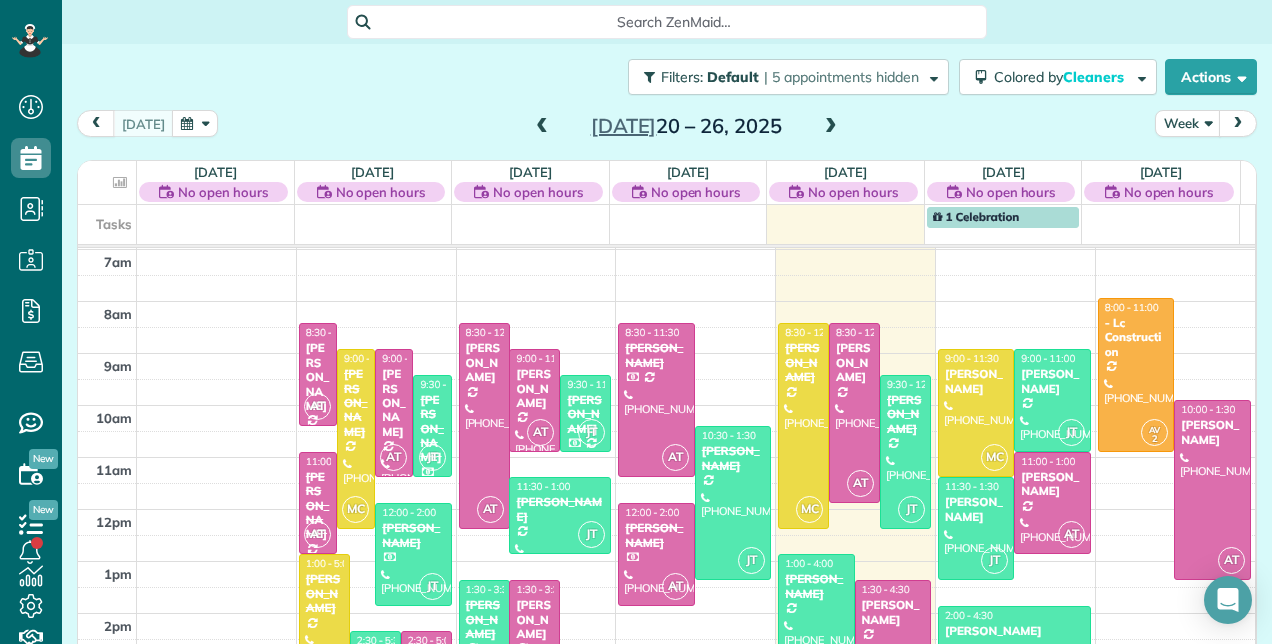 click at bounding box center [831, 127] 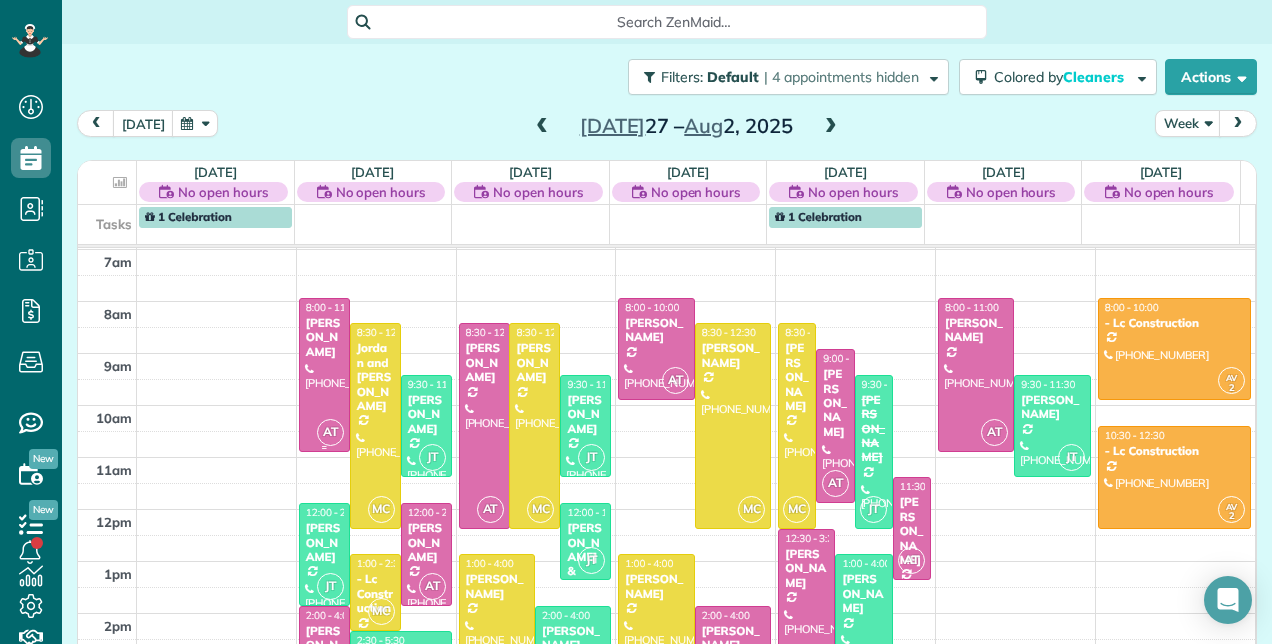 click at bounding box center [324, 375] 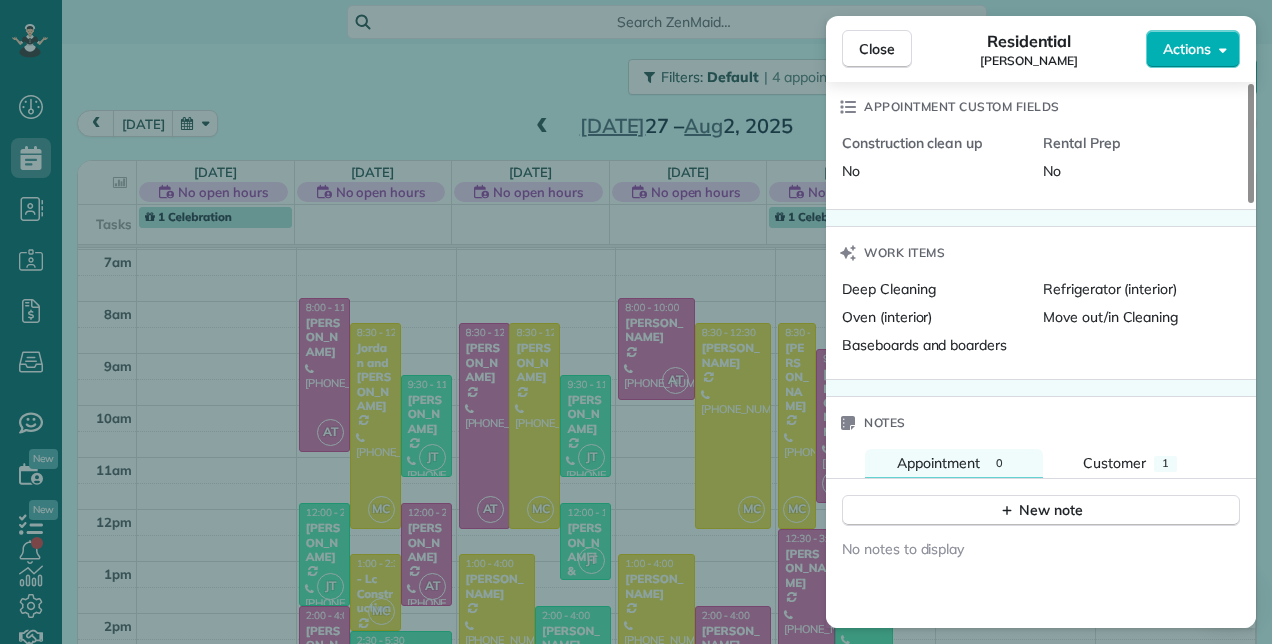 scroll, scrollTop: 1400, scrollLeft: 0, axis: vertical 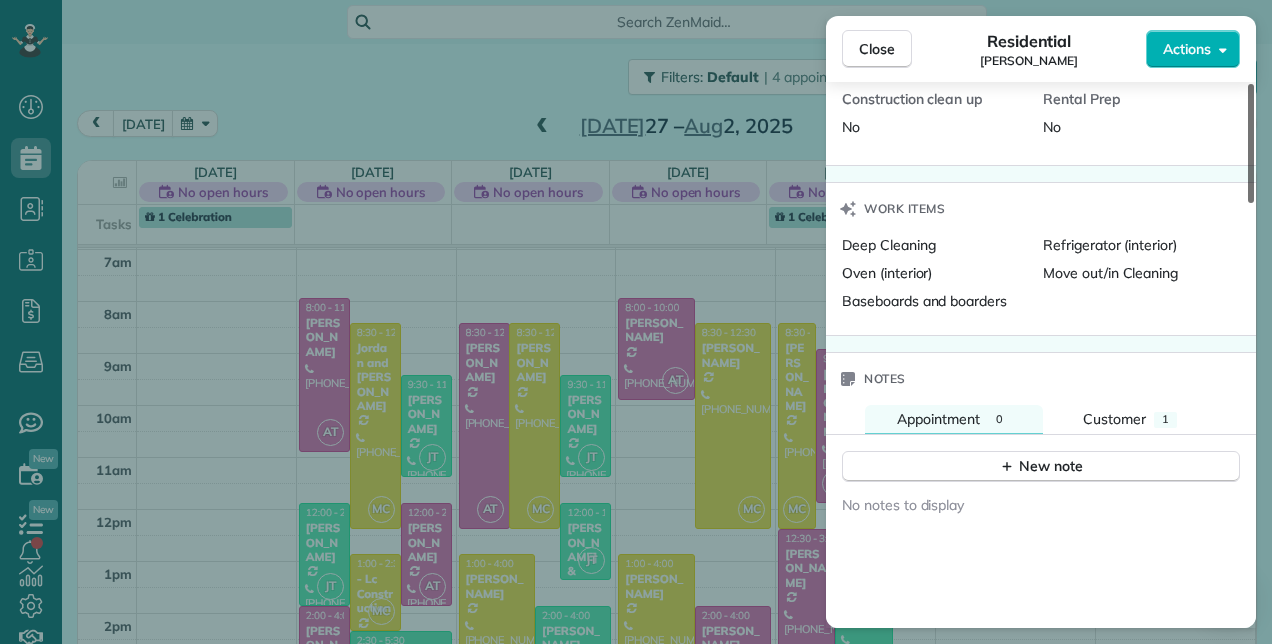 click at bounding box center [1251, 143] 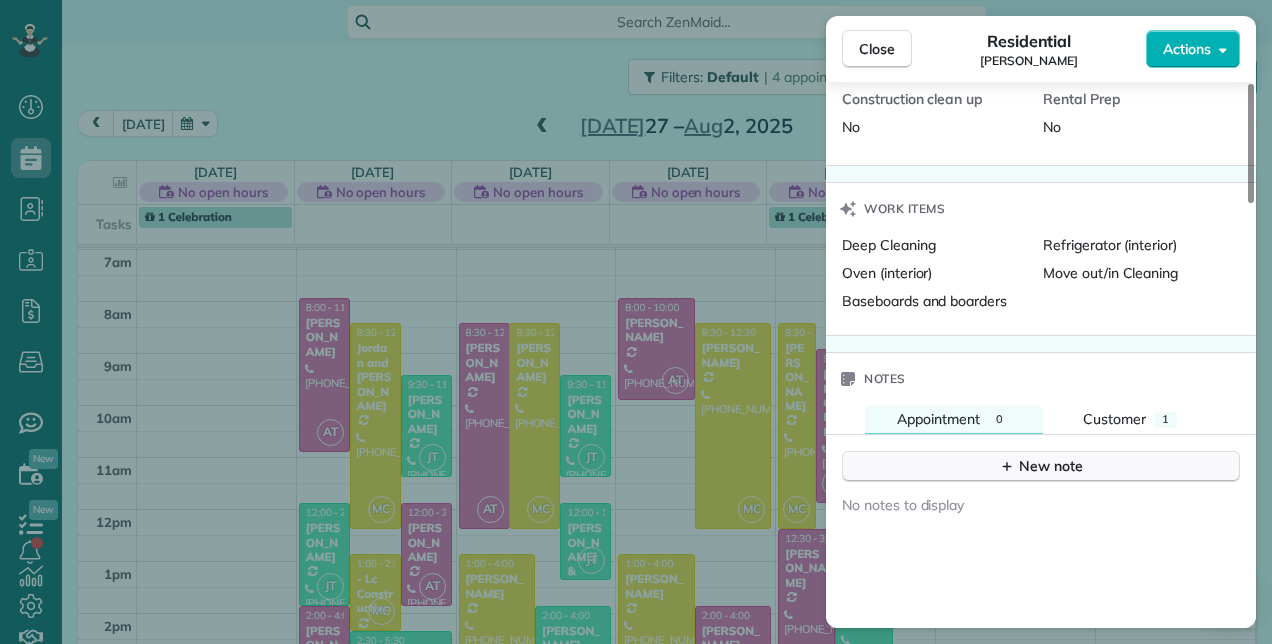 click on "New note" at bounding box center (1041, 466) 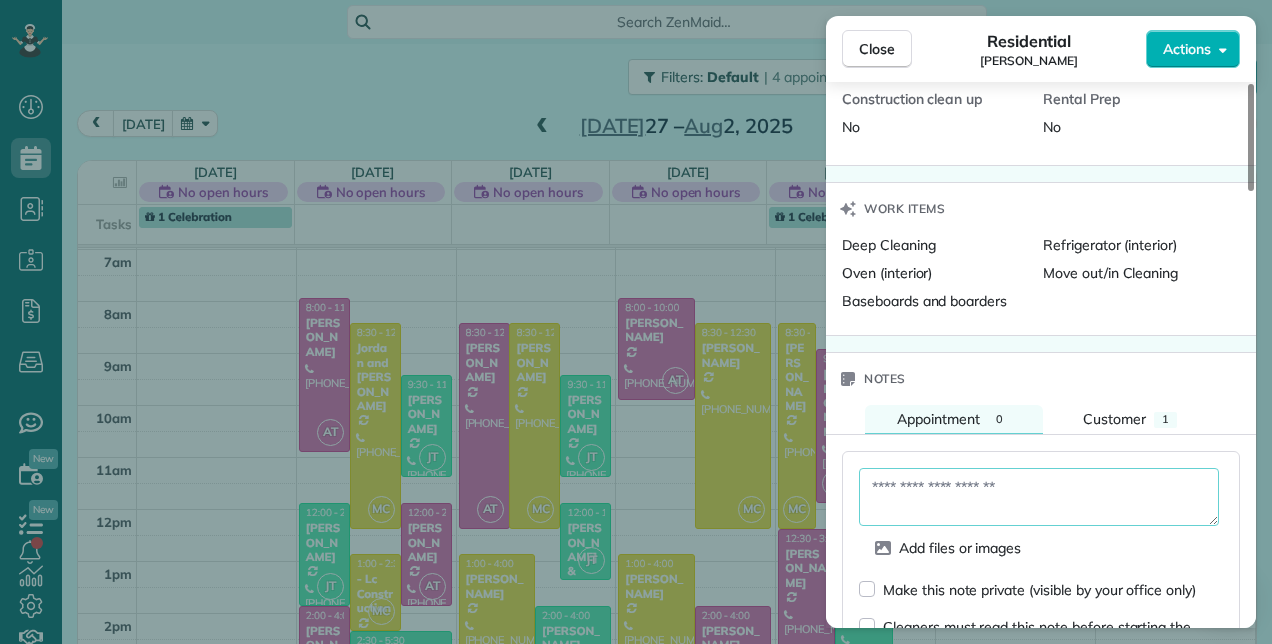 click at bounding box center (1039, 497) 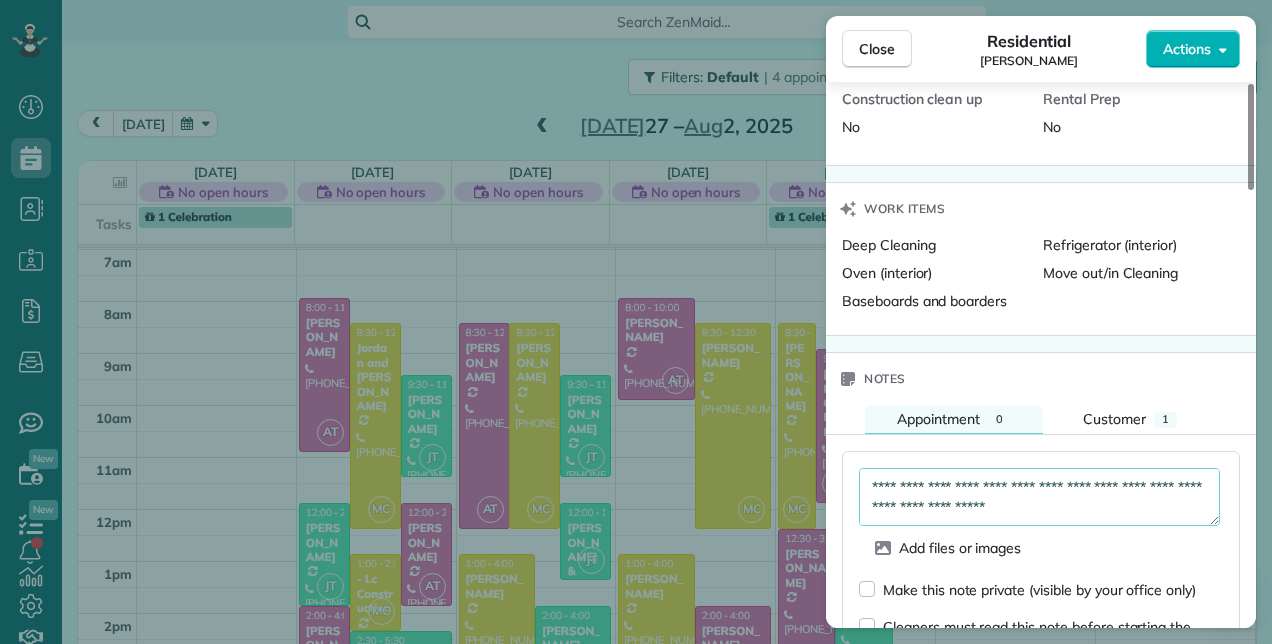 scroll, scrollTop: 10, scrollLeft: 0, axis: vertical 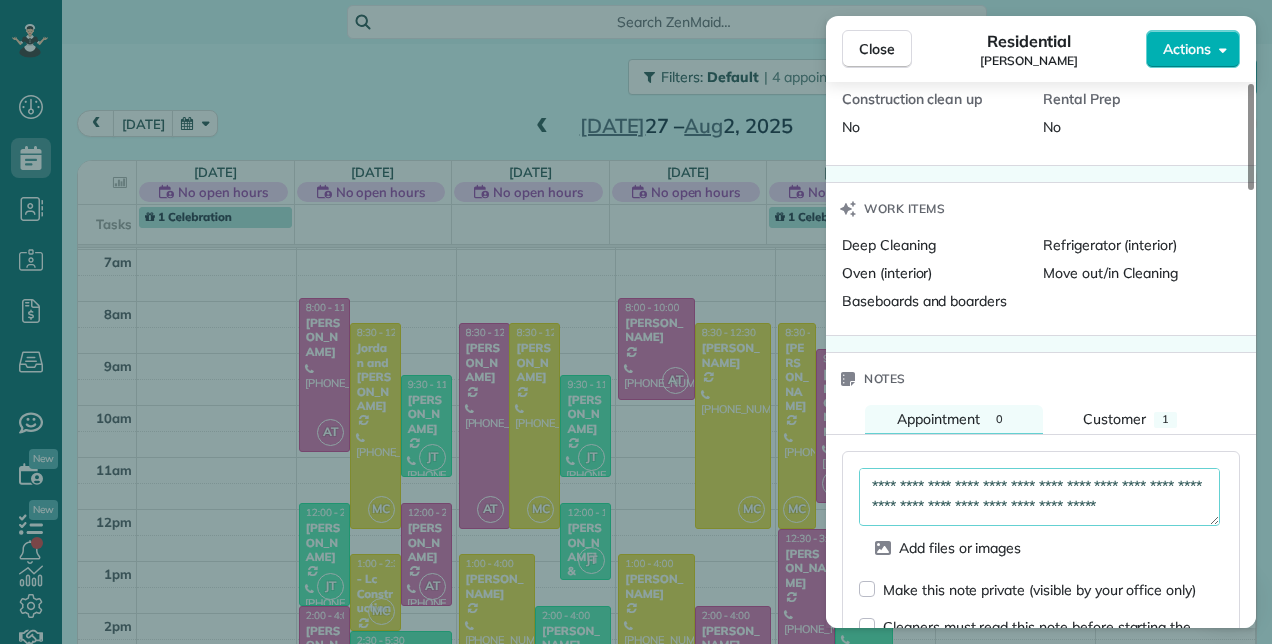click on "**********" at bounding box center [1039, 496] 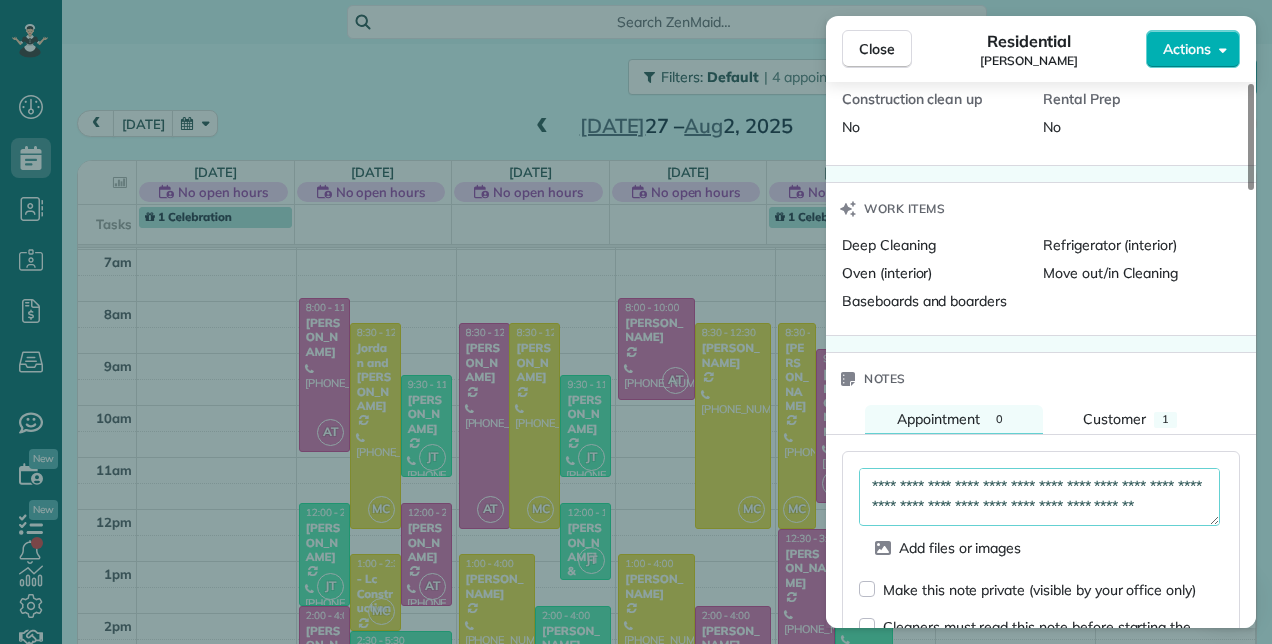 scroll, scrollTop: 20, scrollLeft: 0, axis: vertical 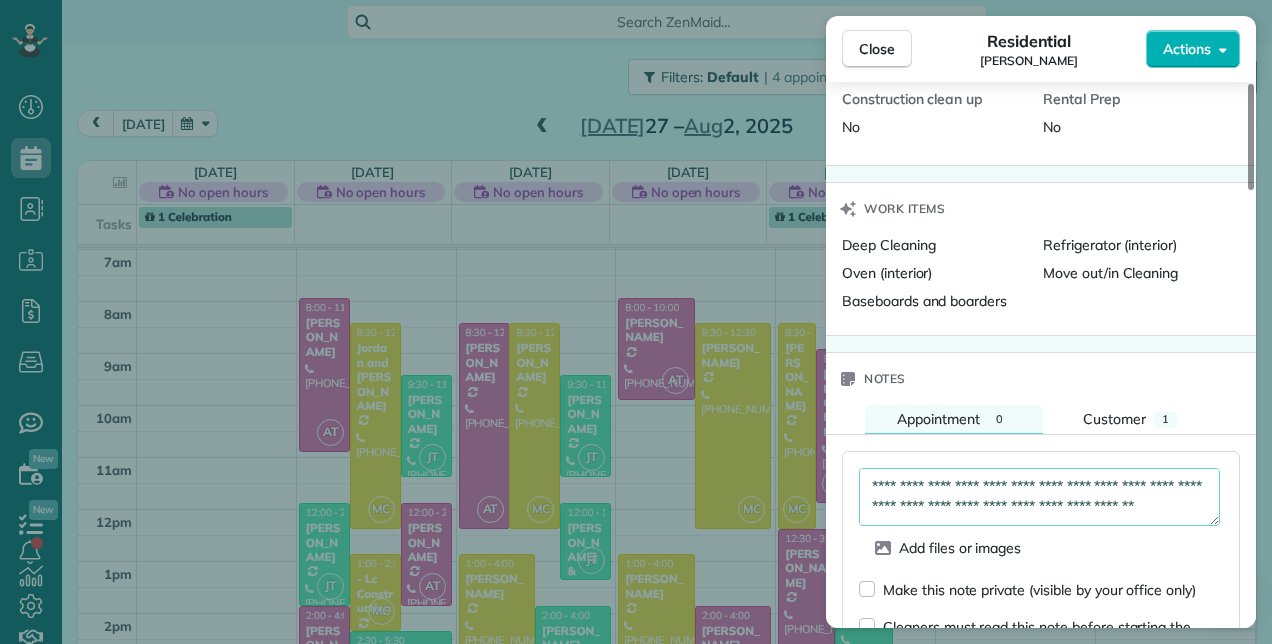 type on "**********" 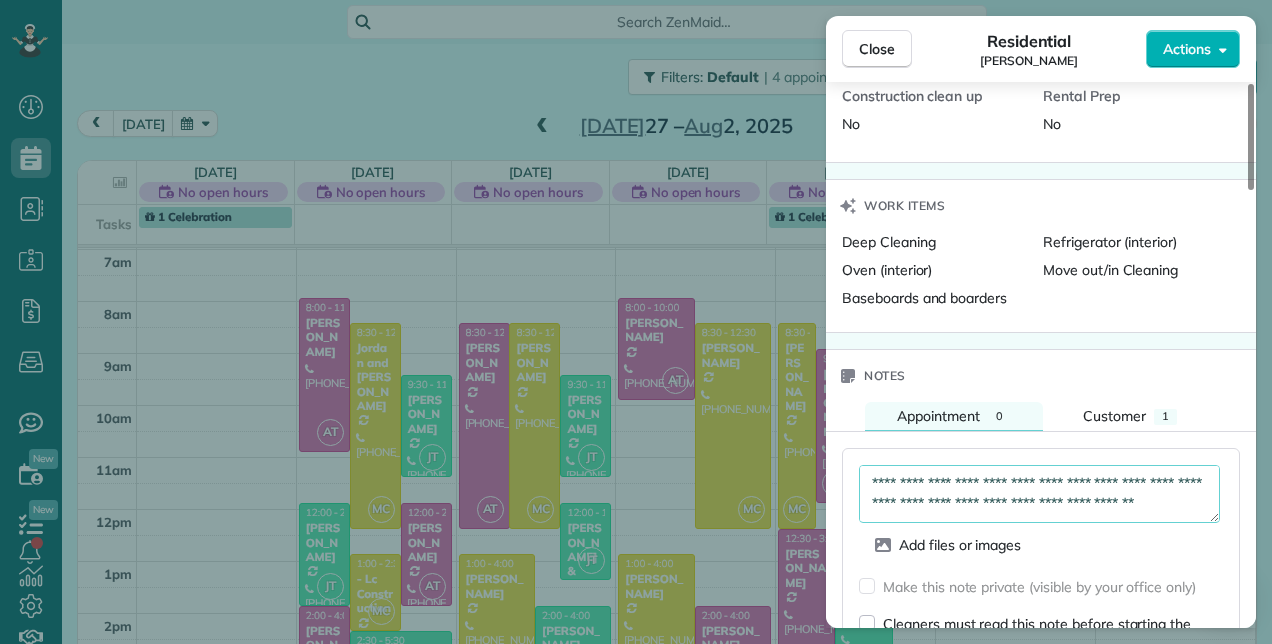 scroll, scrollTop: 1852, scrollLeft: 0, axis: vertical 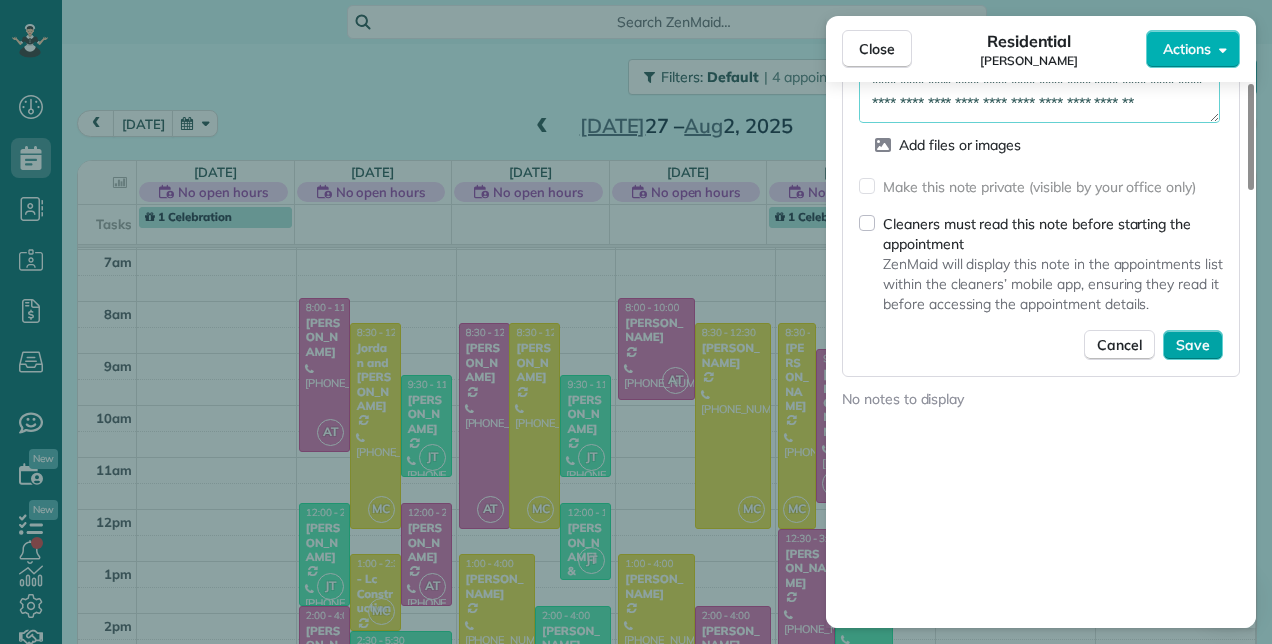 click on "Save" at bounding box center [1193, 345] 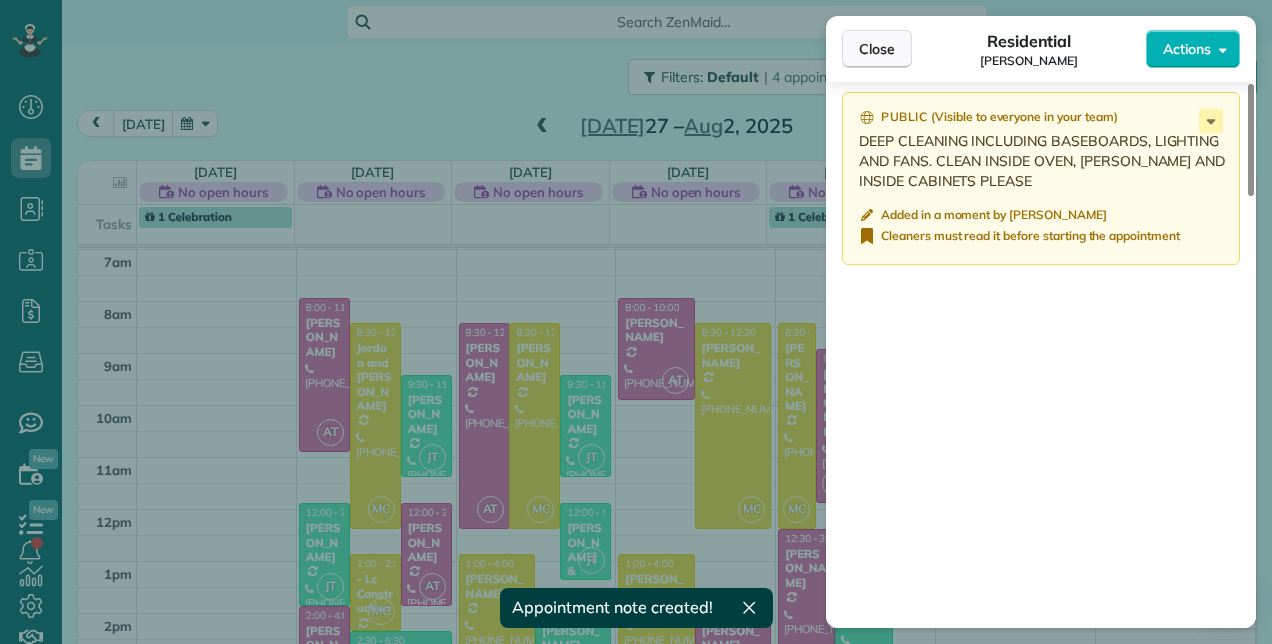 click on "Close" at bounding box center (877, 49) 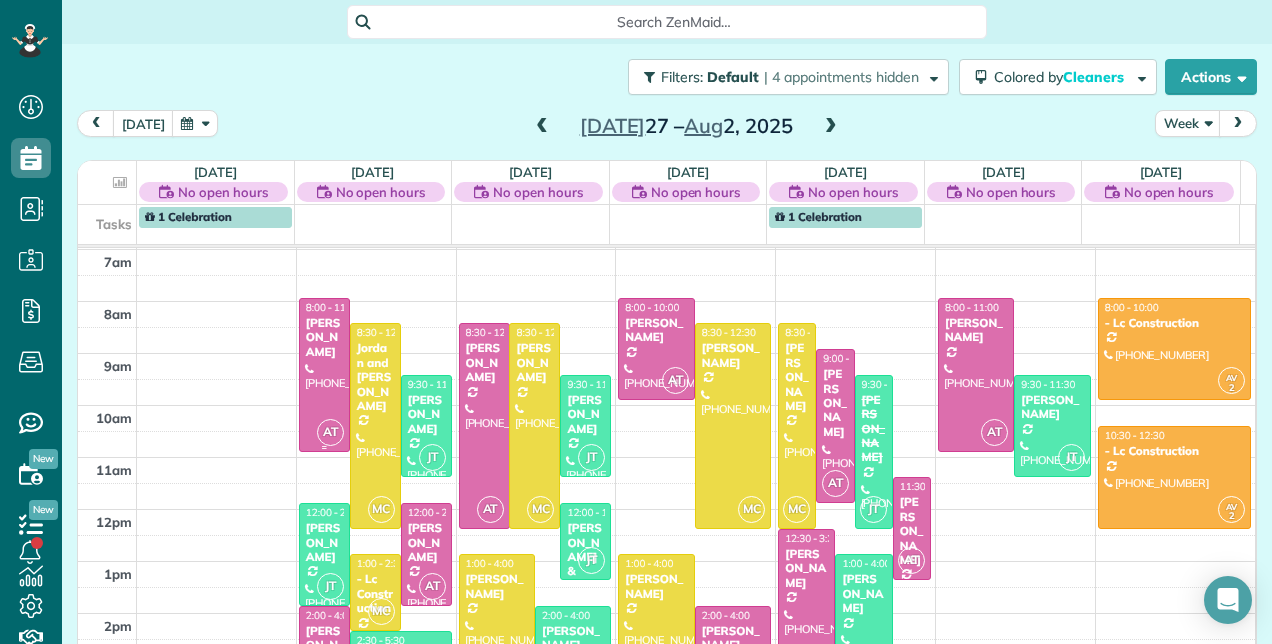 click at bounding box center (324, 375) 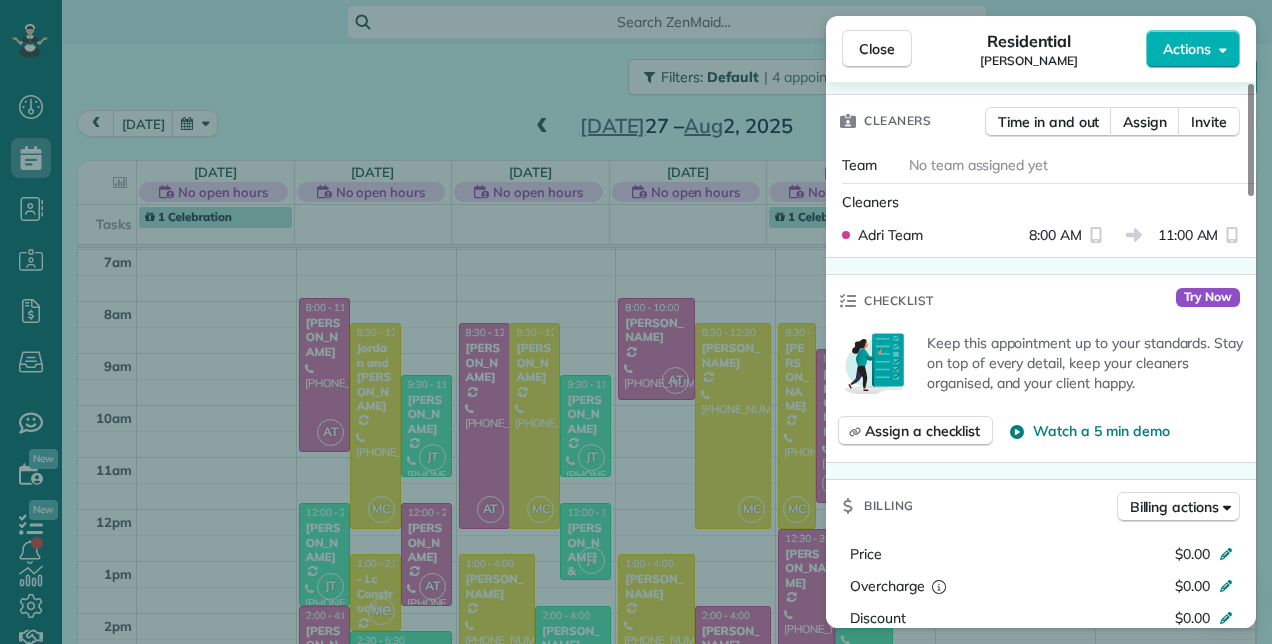 scroll, scrollTop: 800, scrollLeft: 0, axis: vertical 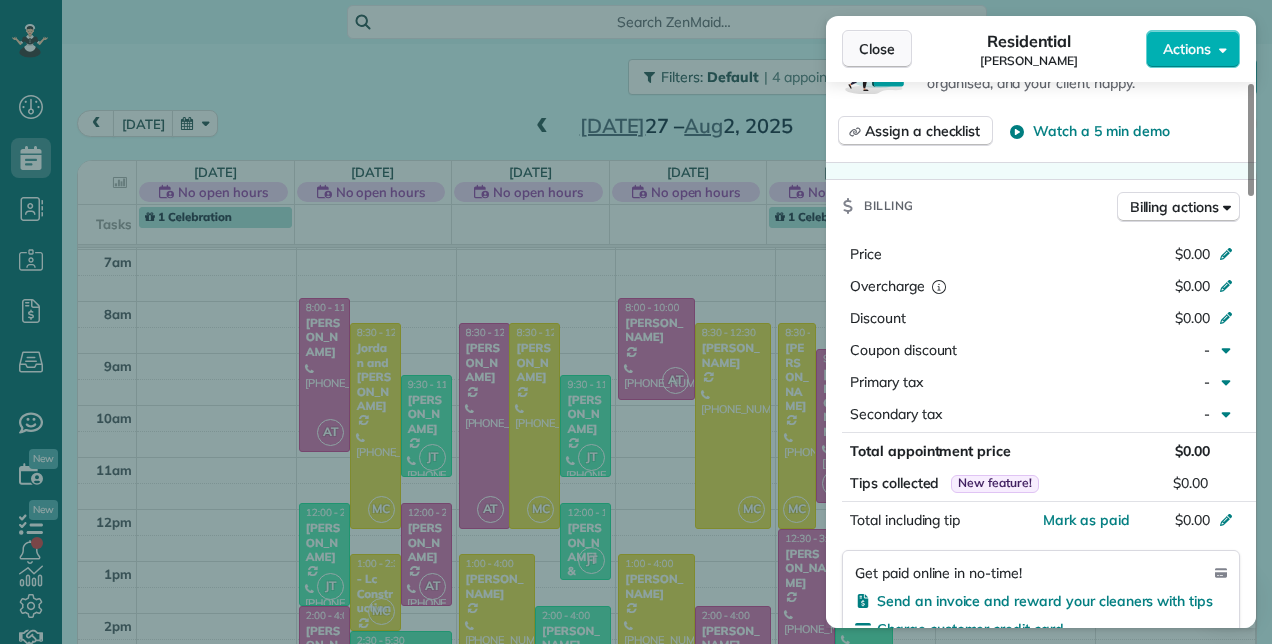 click on "Close" at bounding box center [877, 49] 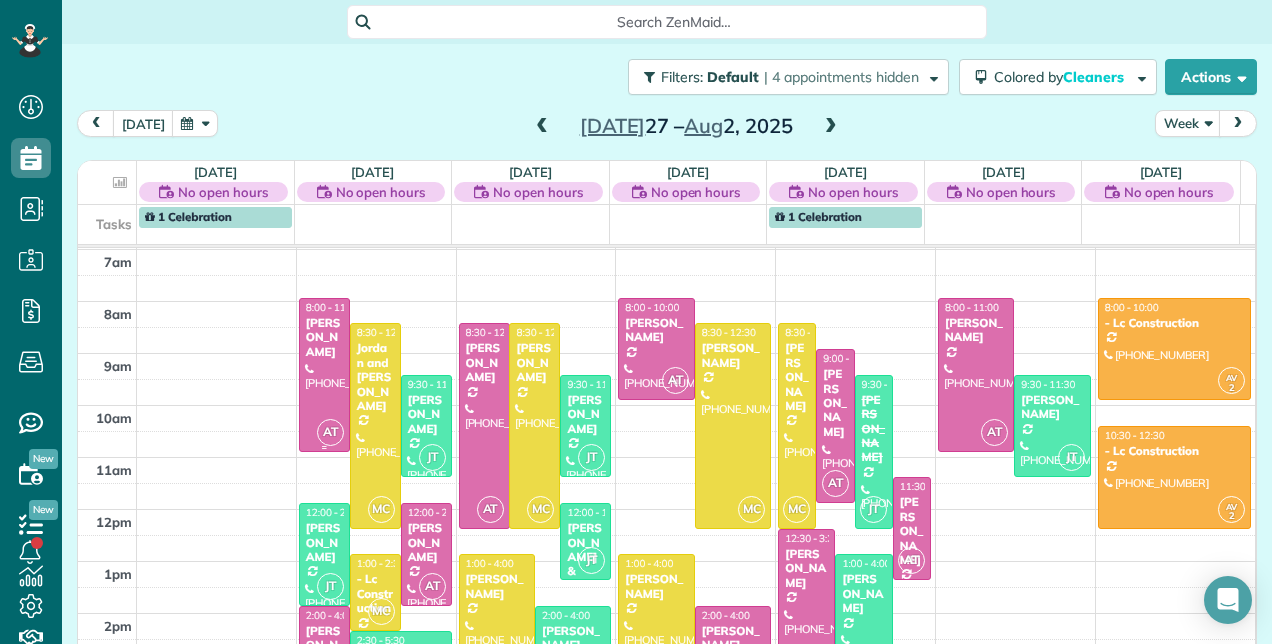 click at bounding box center (324, 375) 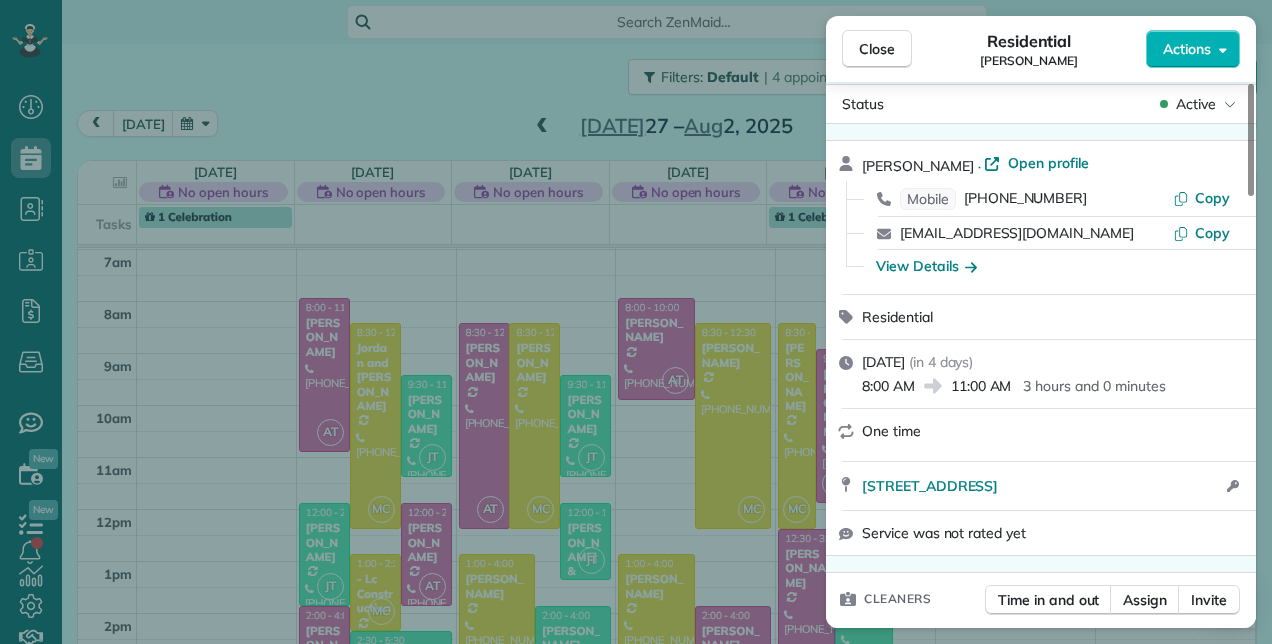 scroll, scrollTop: 0, scrollLeft: 0, axis: both 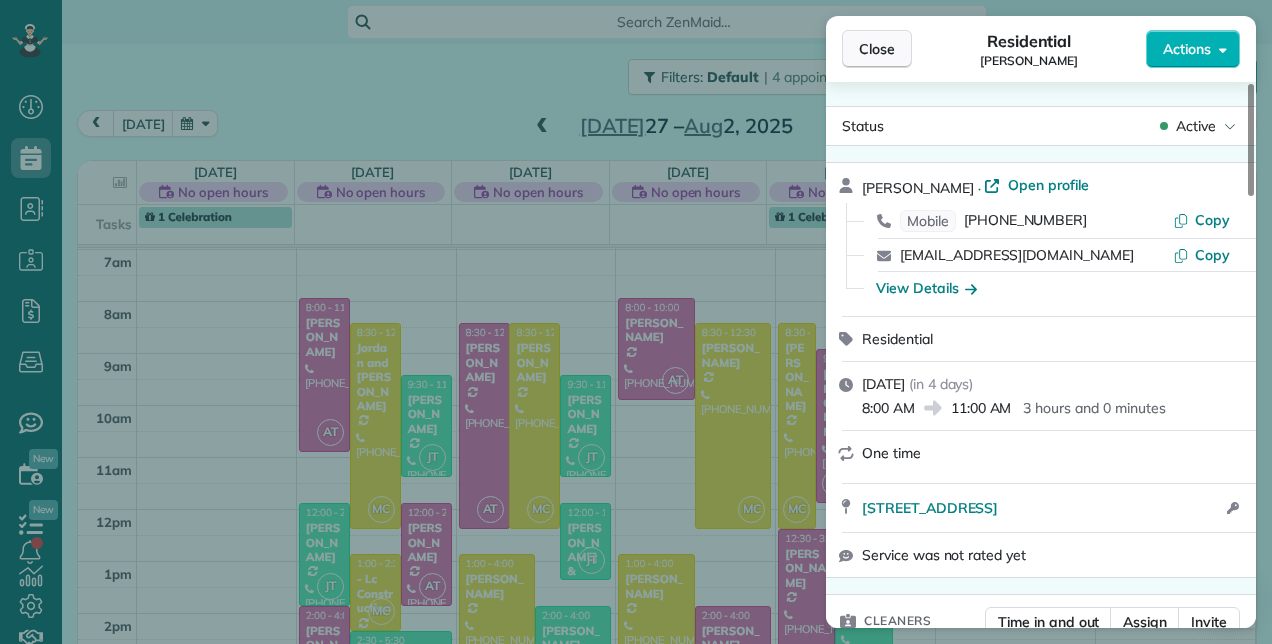 click on "Close" at bounding box center [877, 49] 